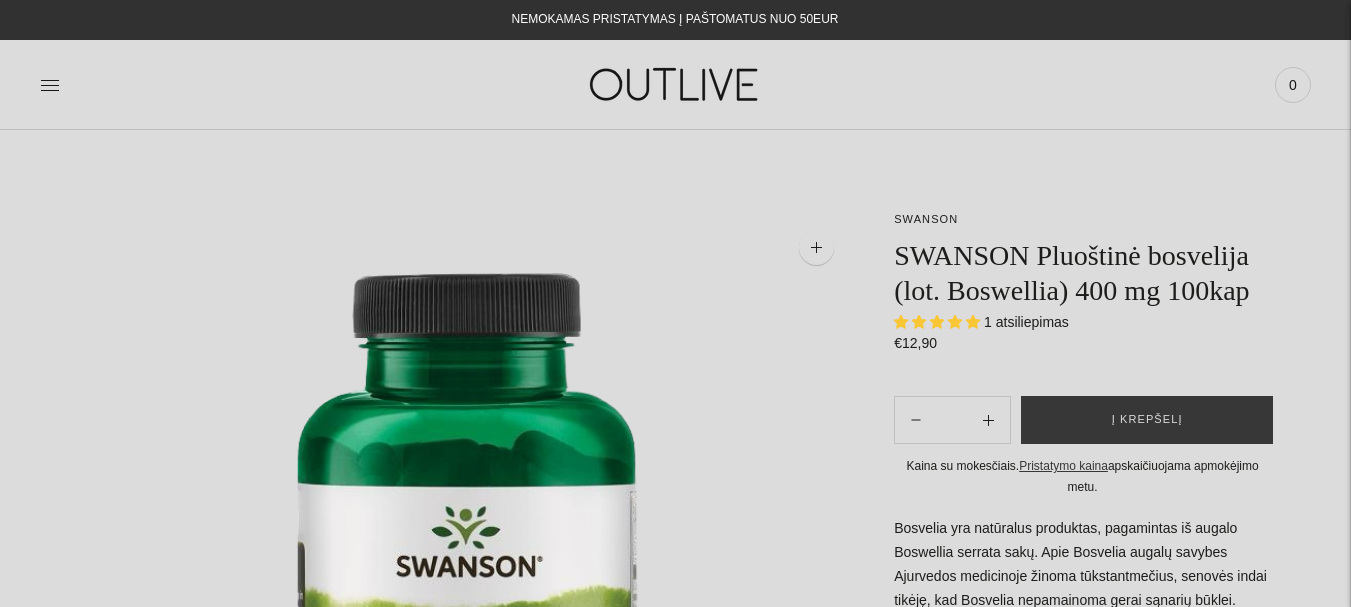 scroll, scrollTop: 0, scrollLeft: 0, axis: both 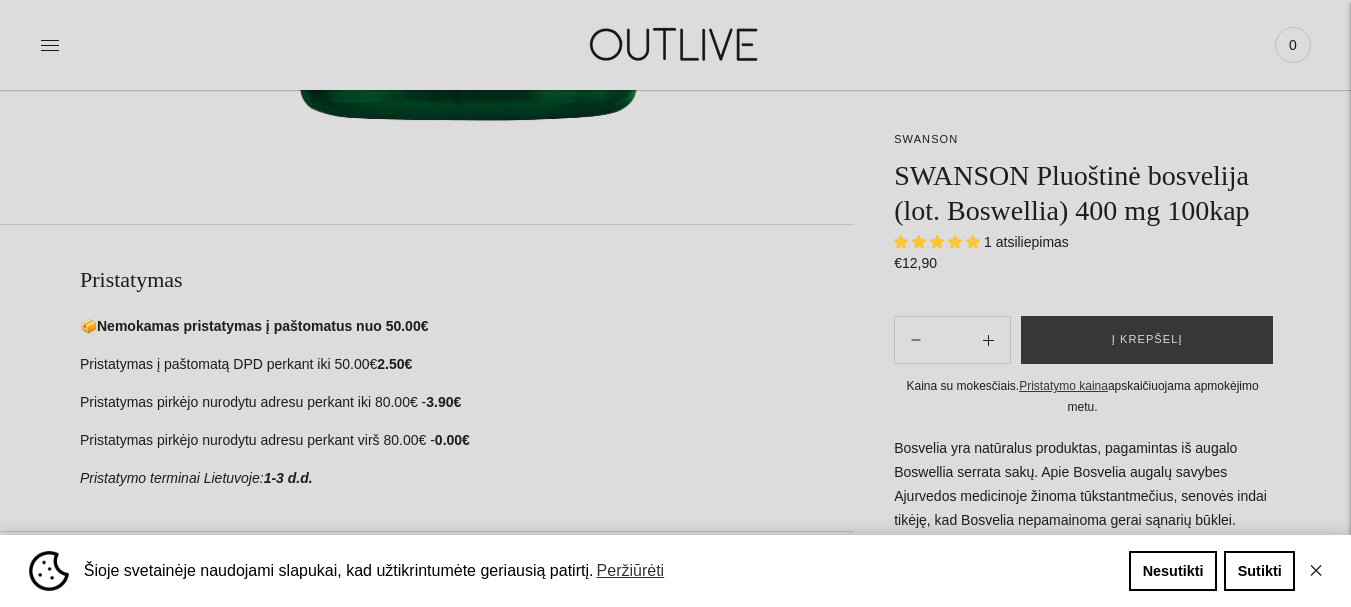 click on "**********" at bounding box center (1082, 483) 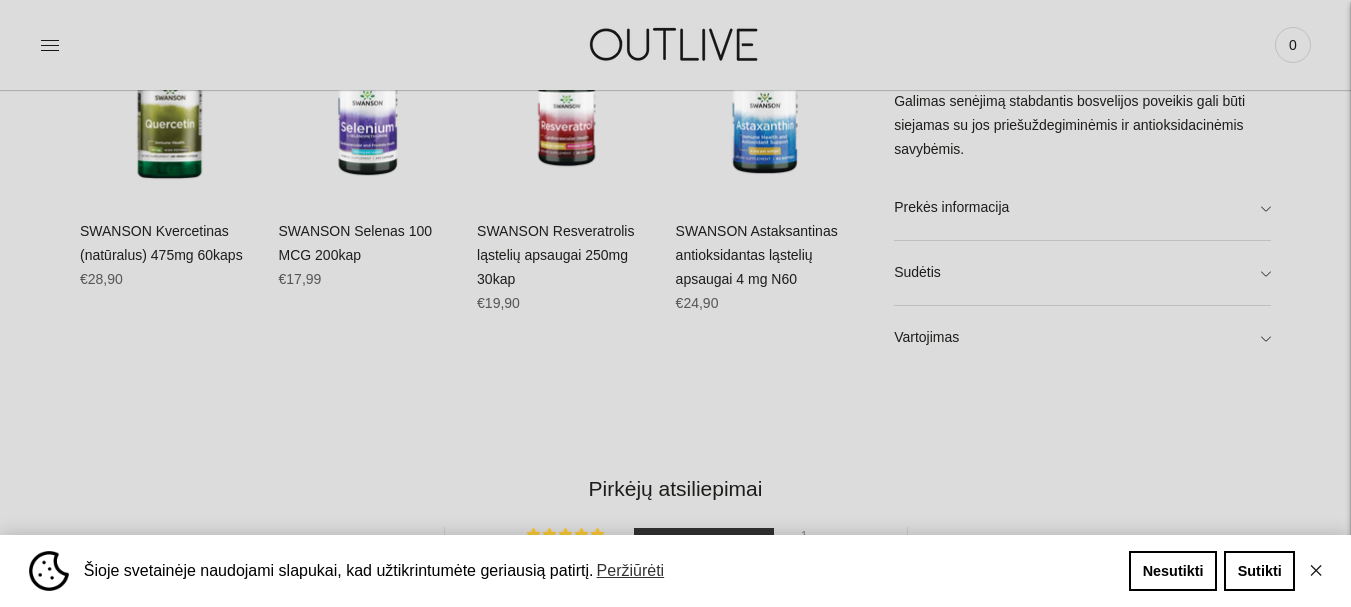 scroll, scrollTop: 1300, scrollLeft: 0, axis: vertical 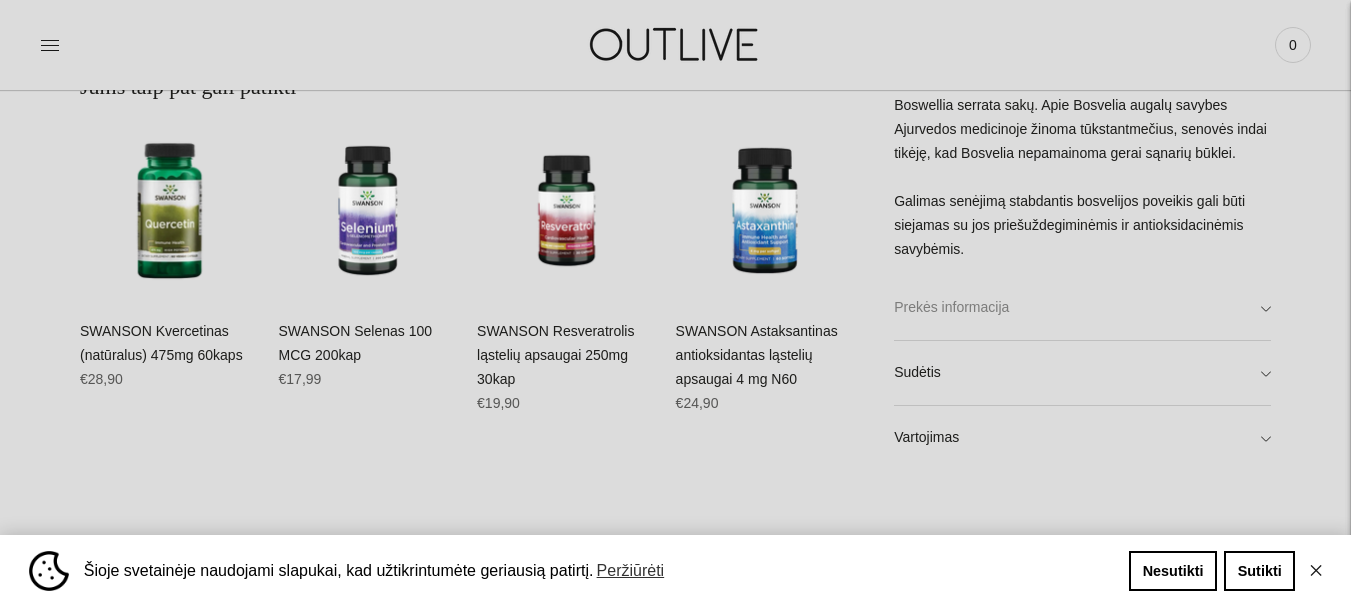 click on "Prekės informacija" at bounding box center (1082, 308) 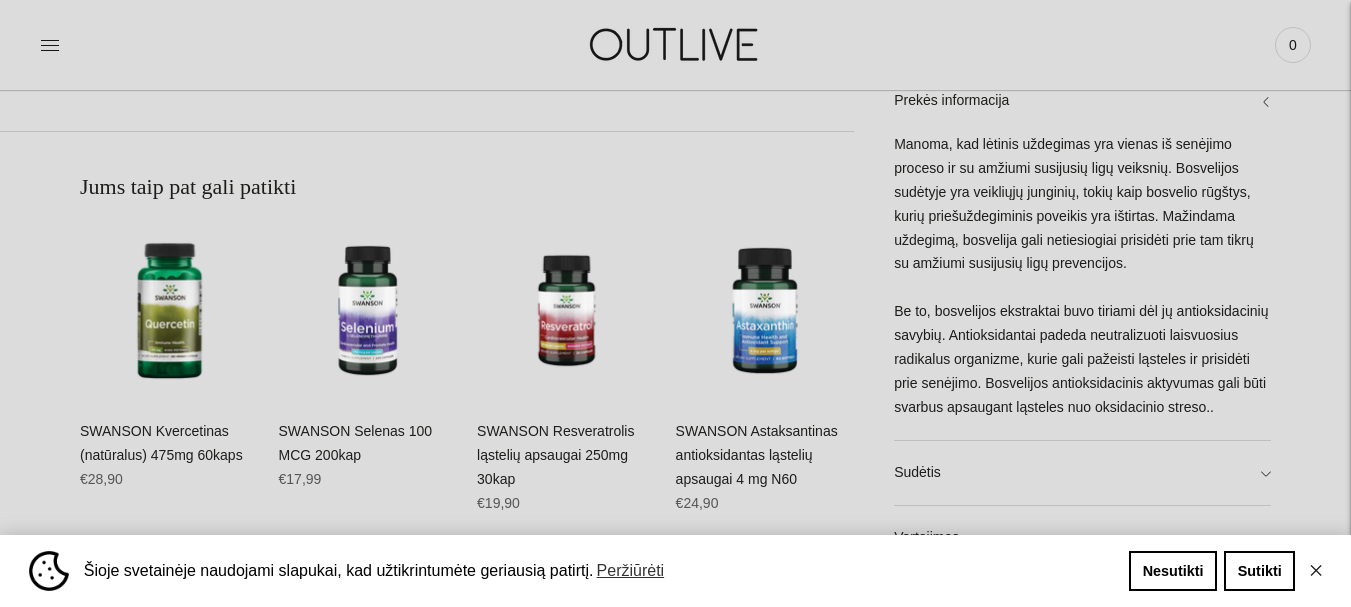 scroll, scrollTop: 1400, scrollLeft: 0, axis: vertical 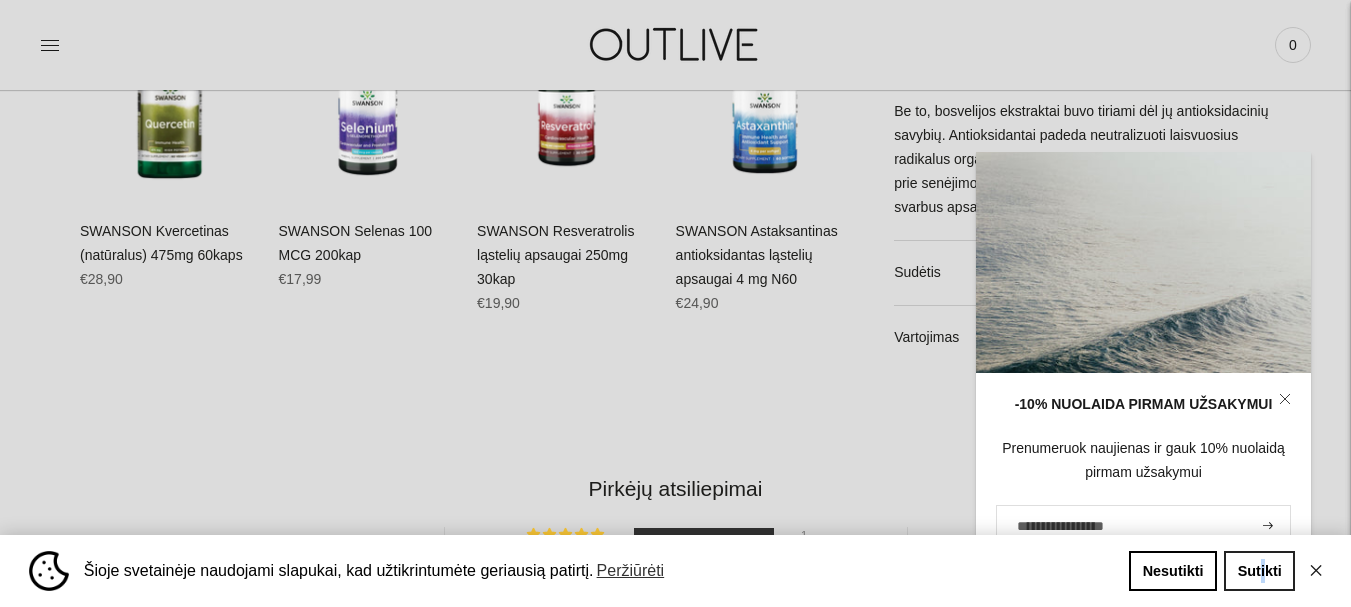 click on "Sutikti" at bounding box center [1259, 571] 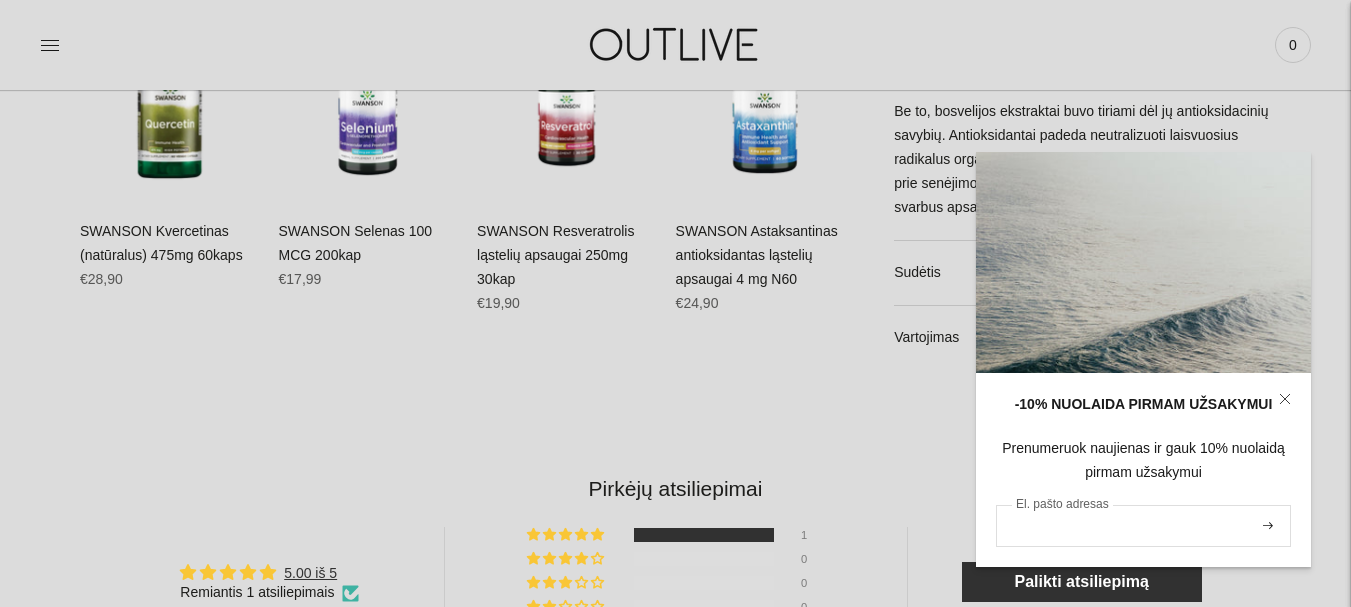 click on "El. pašto adresas" at bounding box center (1143, 526) 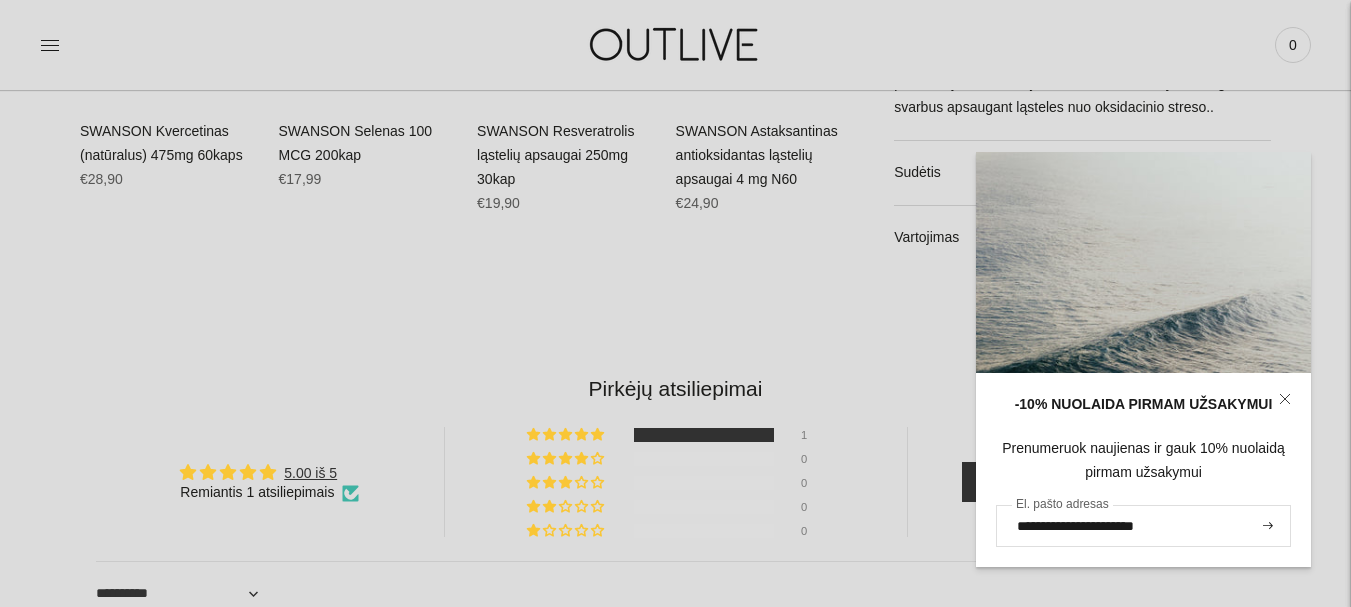 scroll, scrollTop: 1300, scrollLeft: 0, axis: vertical 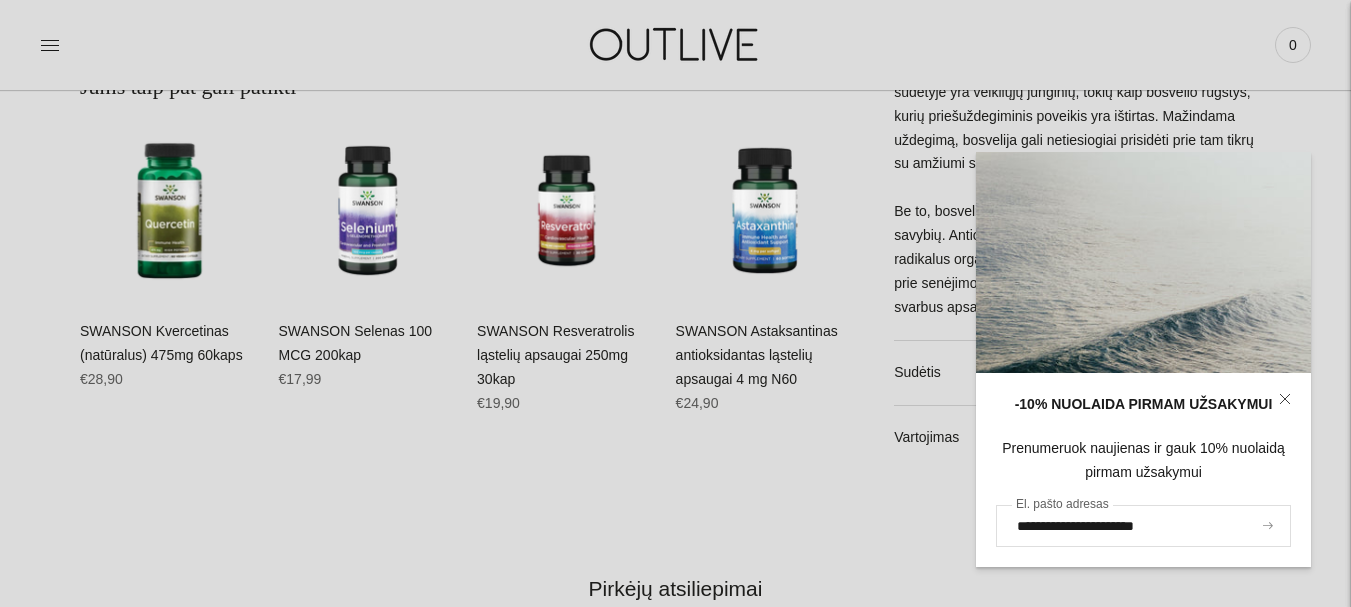 click 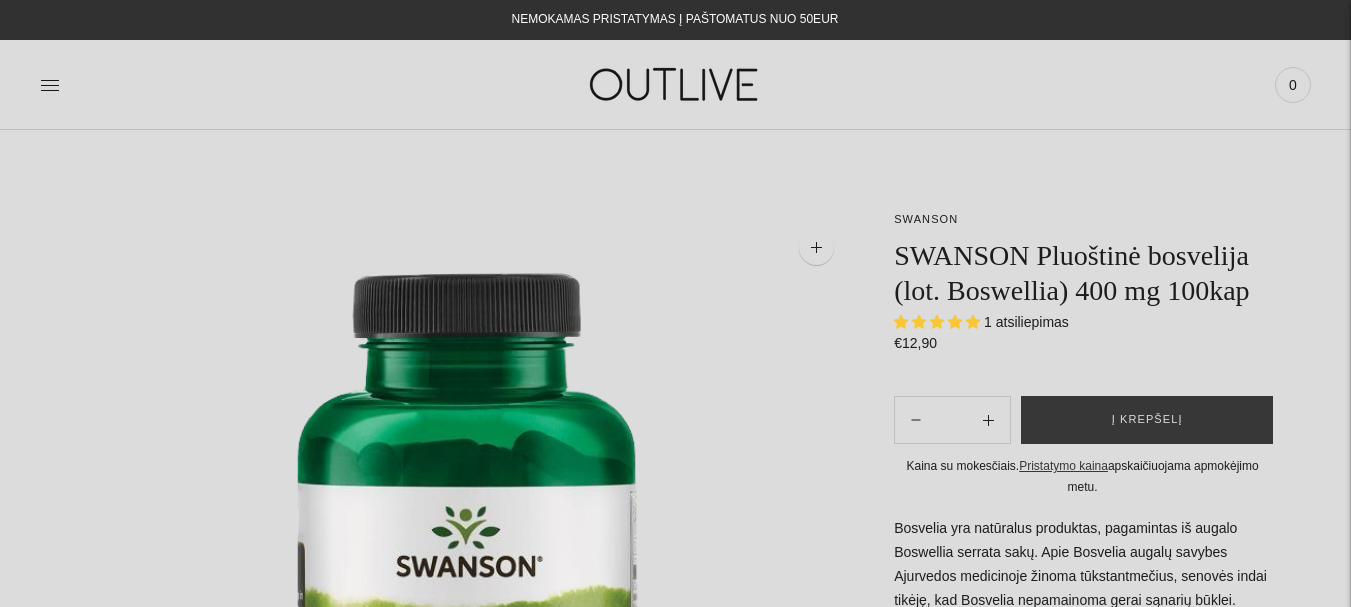 scroll, scrollTop: 0, scrollLeft: 0, axis: both 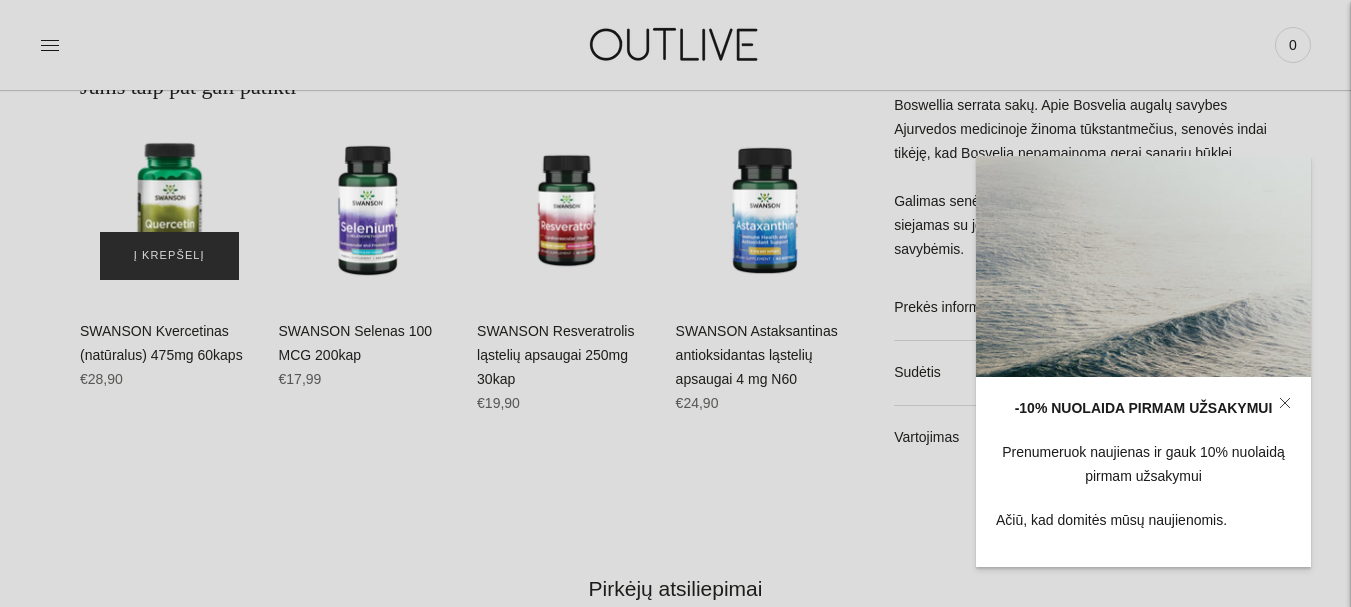click on "Į krepšelį" at bounding box center (169, 256) 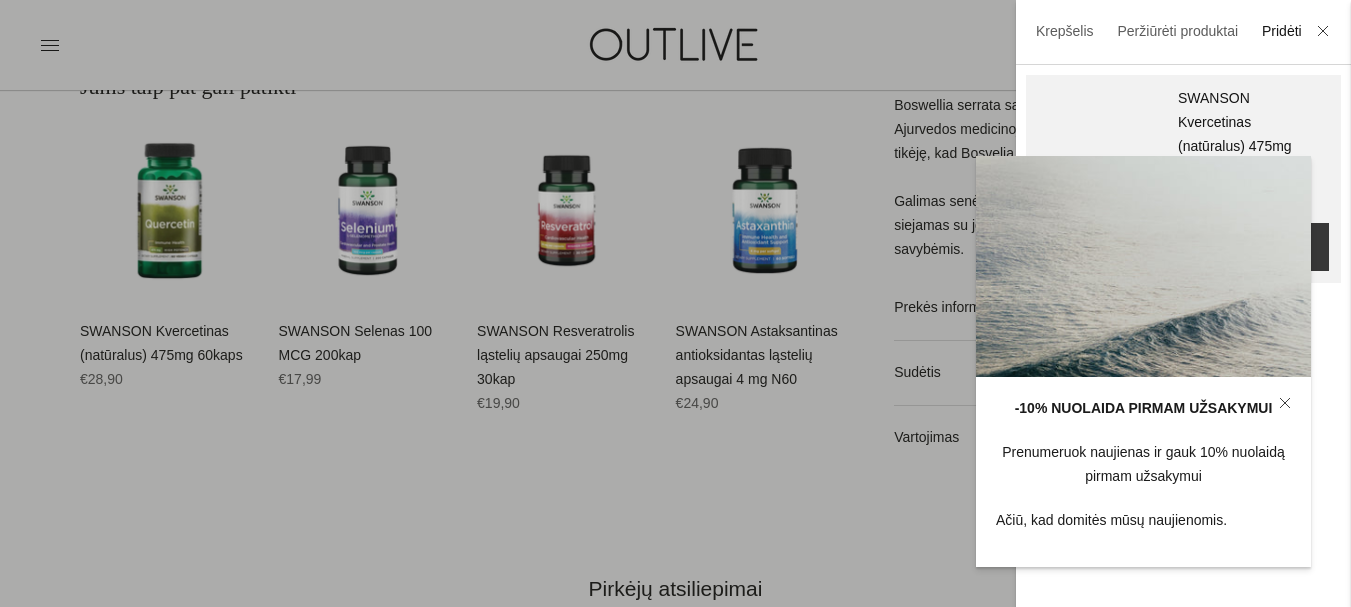 click at bounding box center [675, 303] 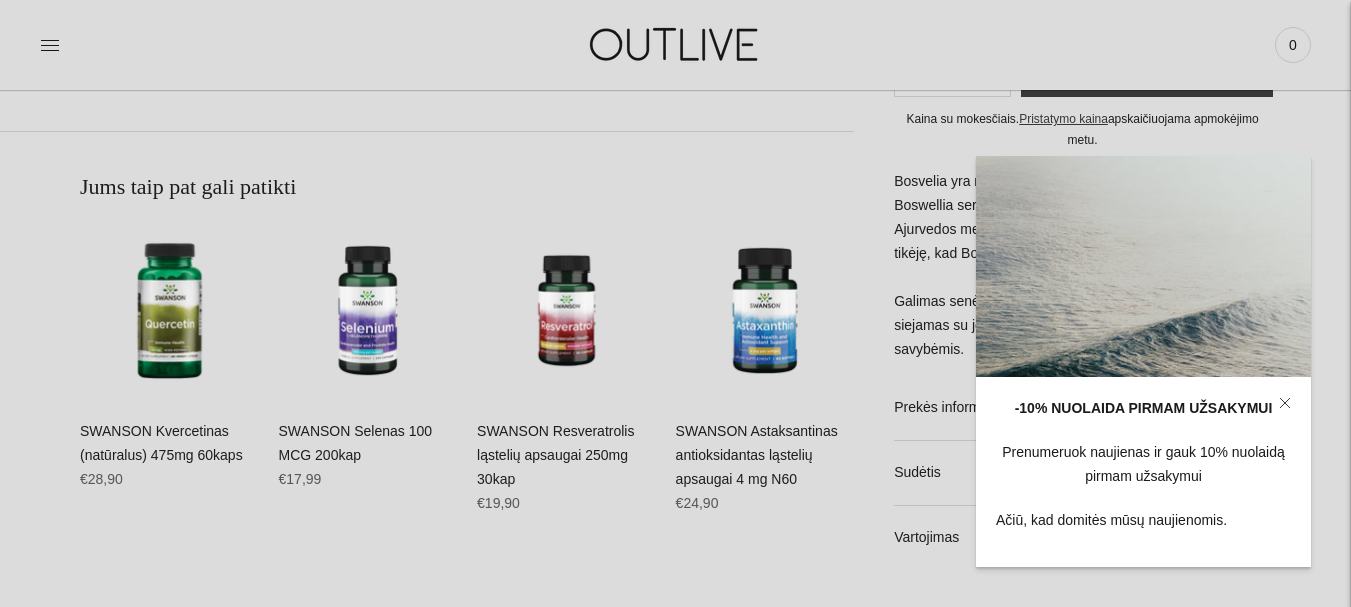 scroll, scrollTop: 1300, scrollLeft: 0, axis: vertical 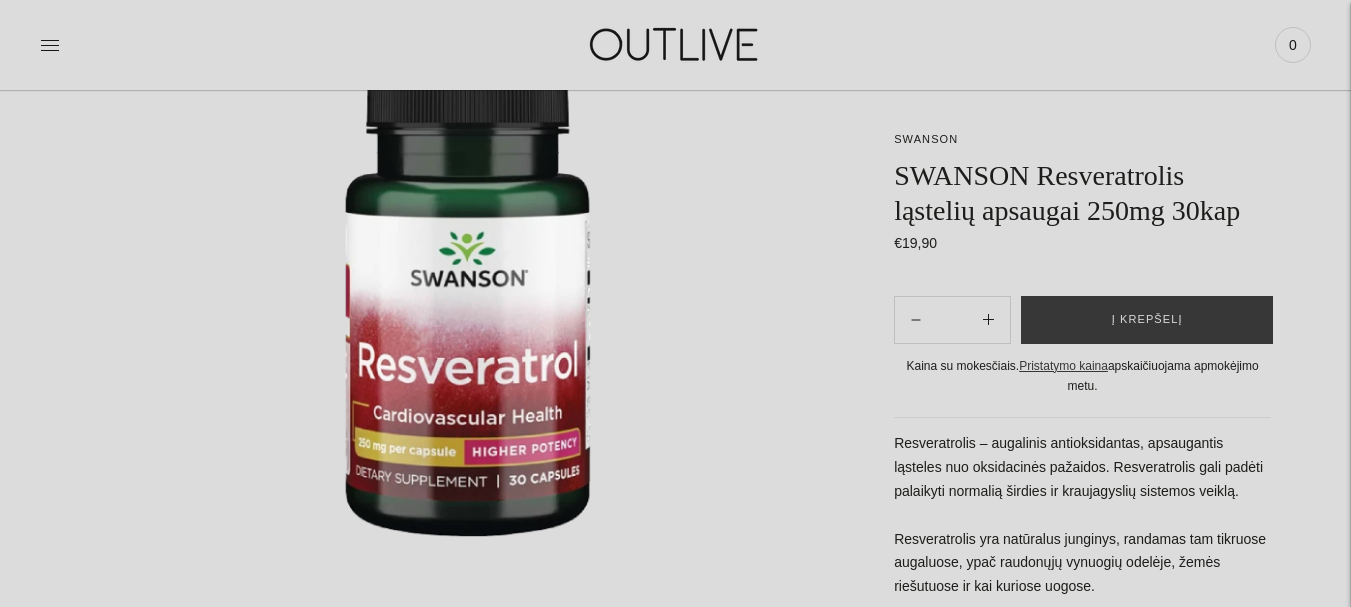 click at bounding box center [467, 297] 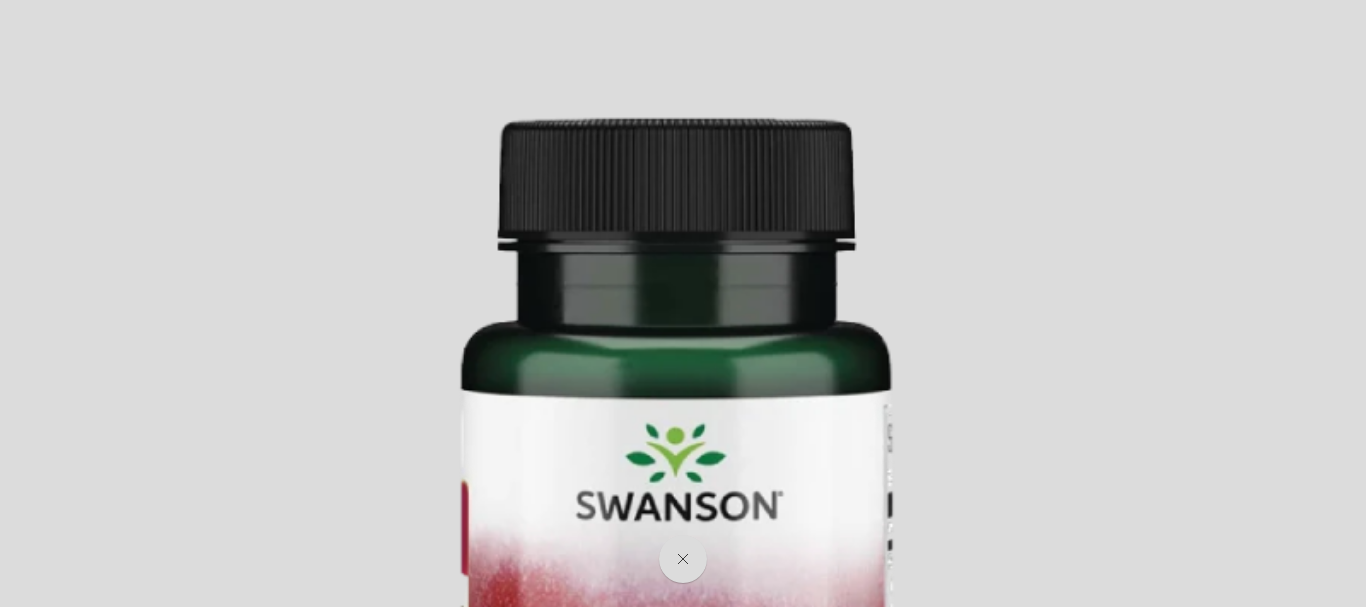 scroll, scrollTop: 244, scrollLeft: 0, axis: vertical 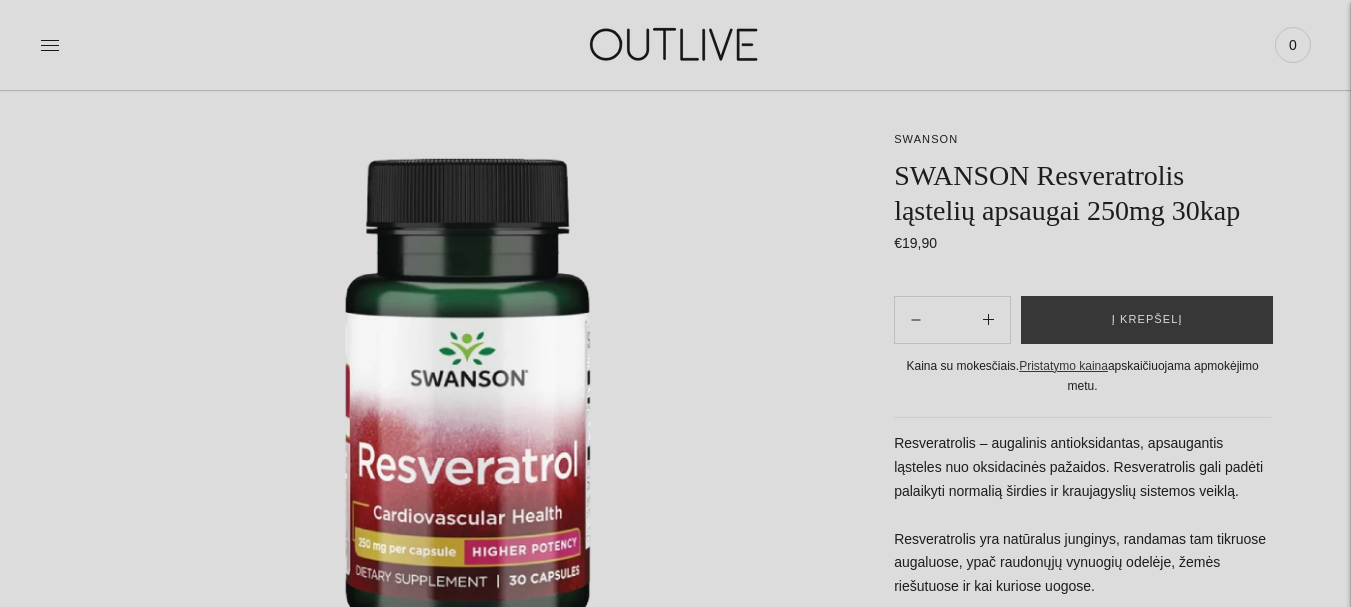 click on "Resveratrolis – augalinis antioksidantas, apsaugantis ląsteles nuo oksidacinės pažaidos. Resveratrolis gali padėti palaikyti normalią širdies ir kraujagyslių sistemos veiklą.  Resveratrolis yra natūralus junginys, randamas tam tikruose augaluose, ypač raudonųjų vynuogių odelėje, žemės riešutuose ir kai kuriose uogose." at bounding box center (1082, 516) 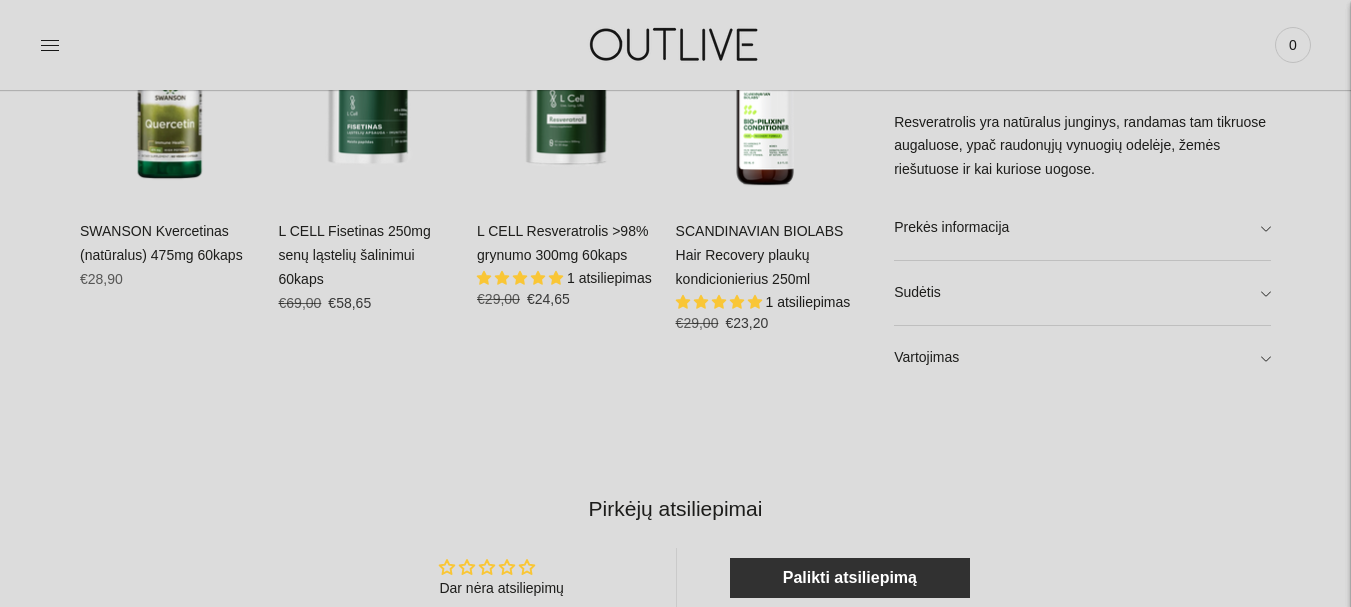 scroll, scrollTop: 1200, scrollLeft: 0, axis: vertical 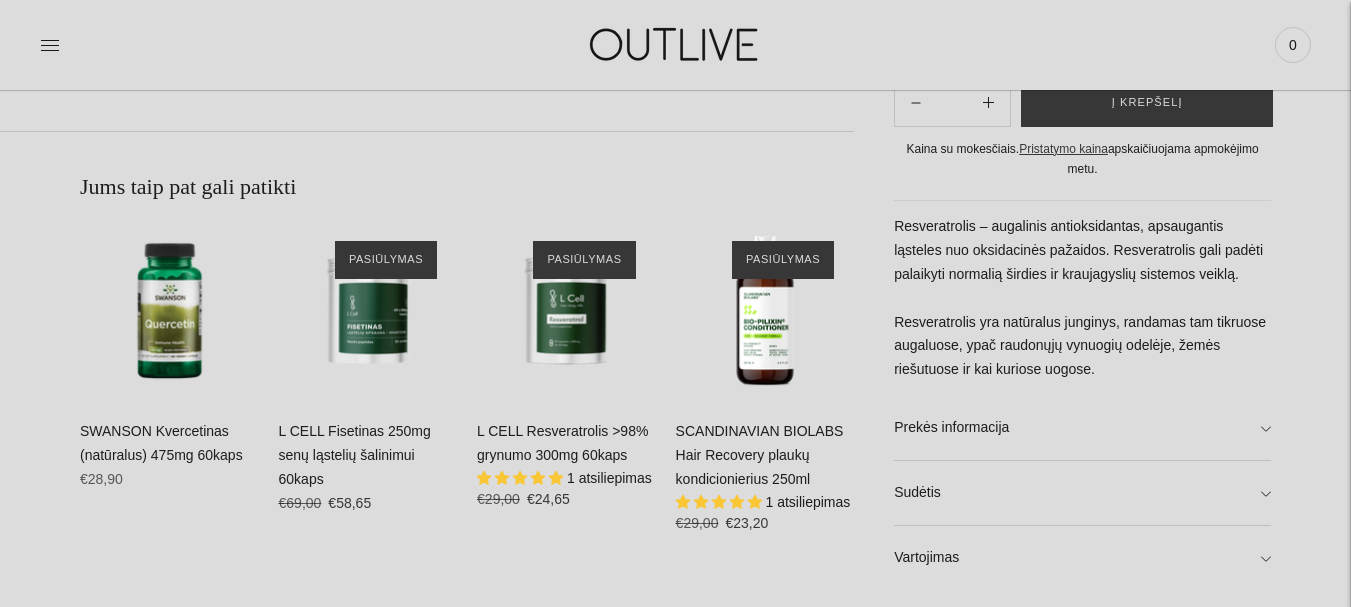 click on "**********" at bounding box center [675, -67] 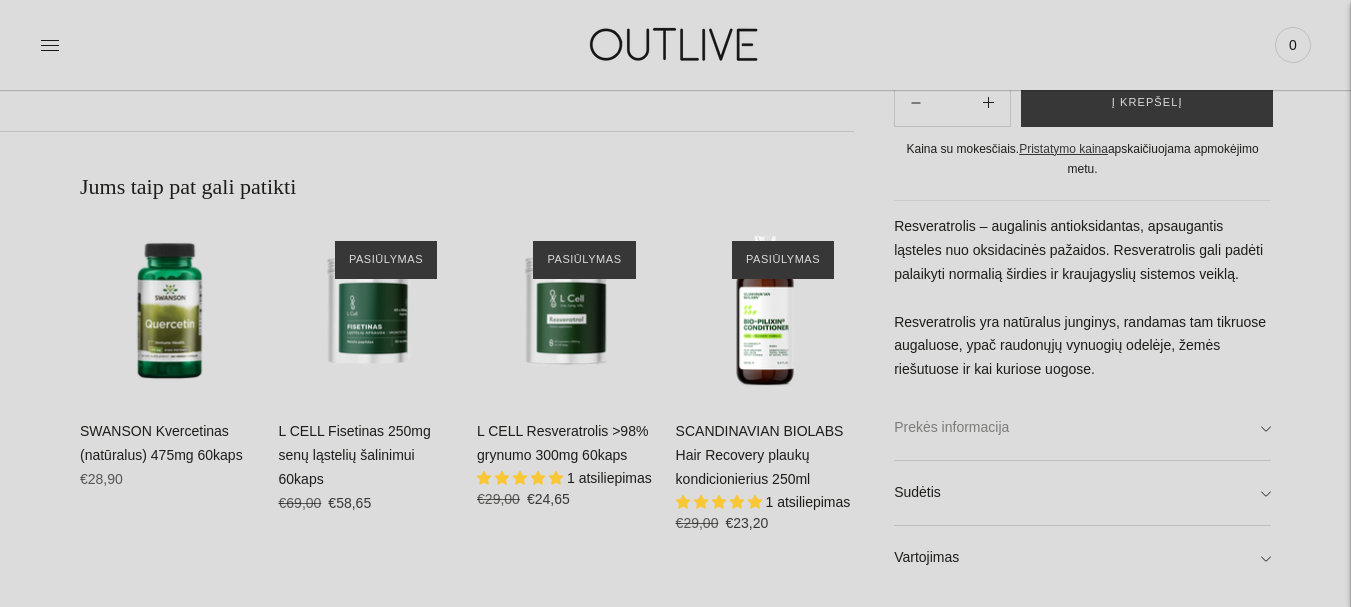 click on "Prekės informacija" at bounding box center (1082, 428) 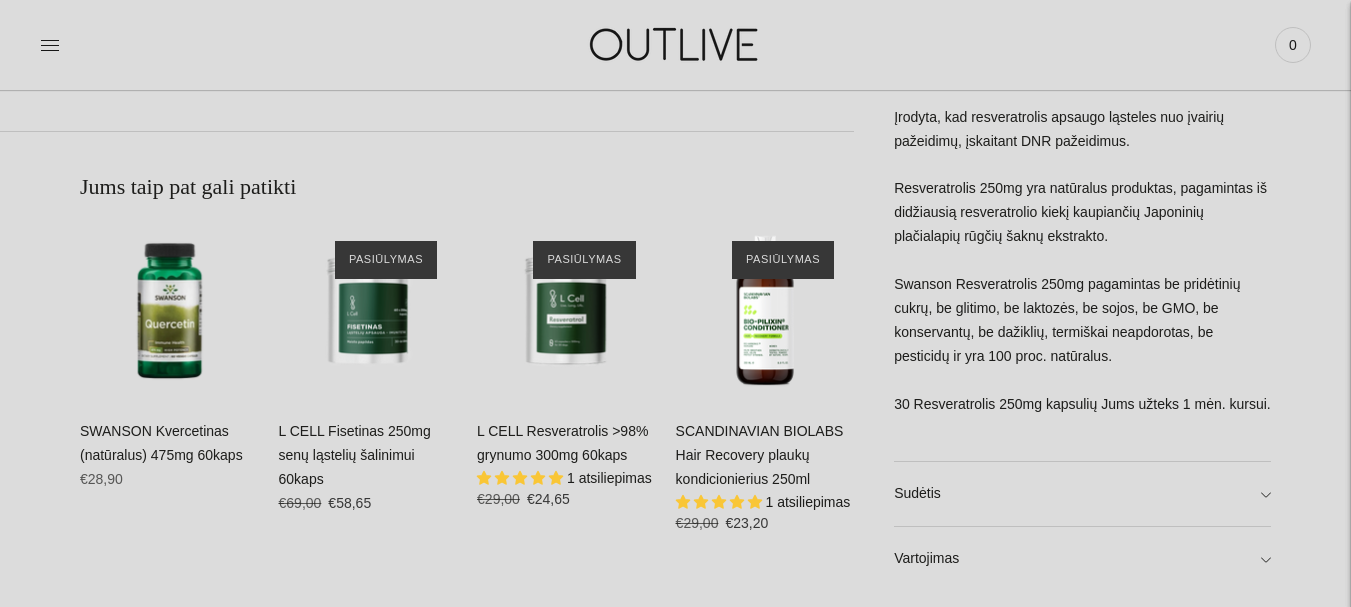 scroll, scrollTop: 1400, scrollLeft: 0, axis: vertical 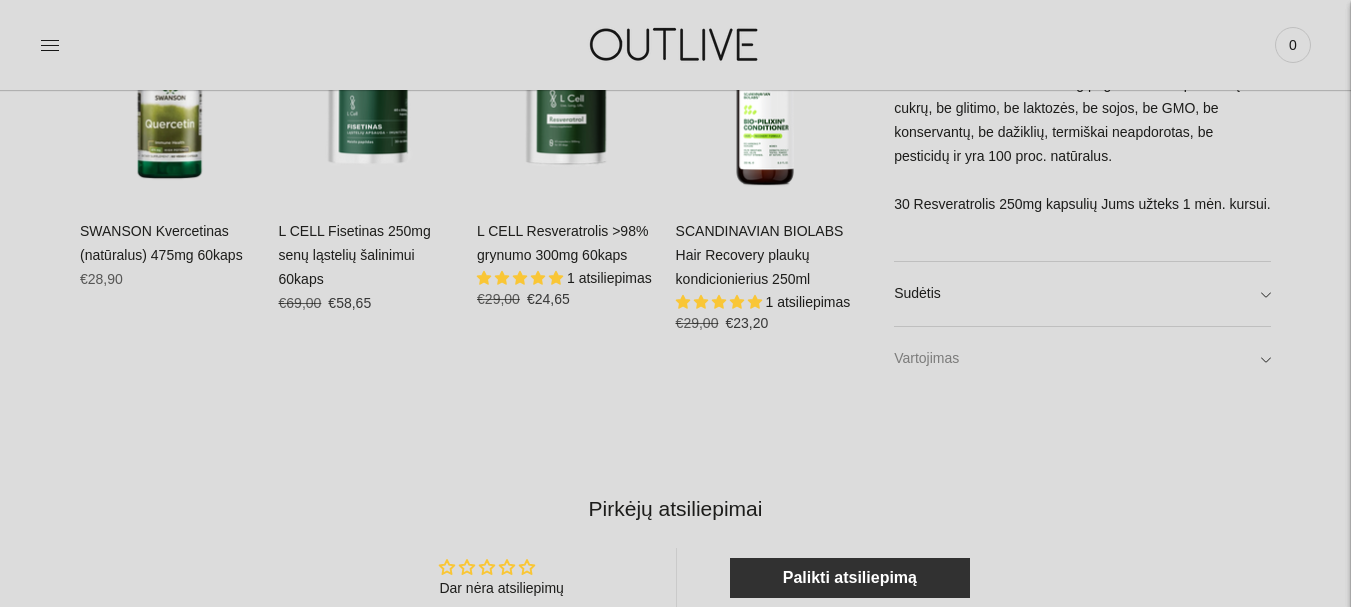 click on "Vartojimas" at bounding box center (1082, 358) 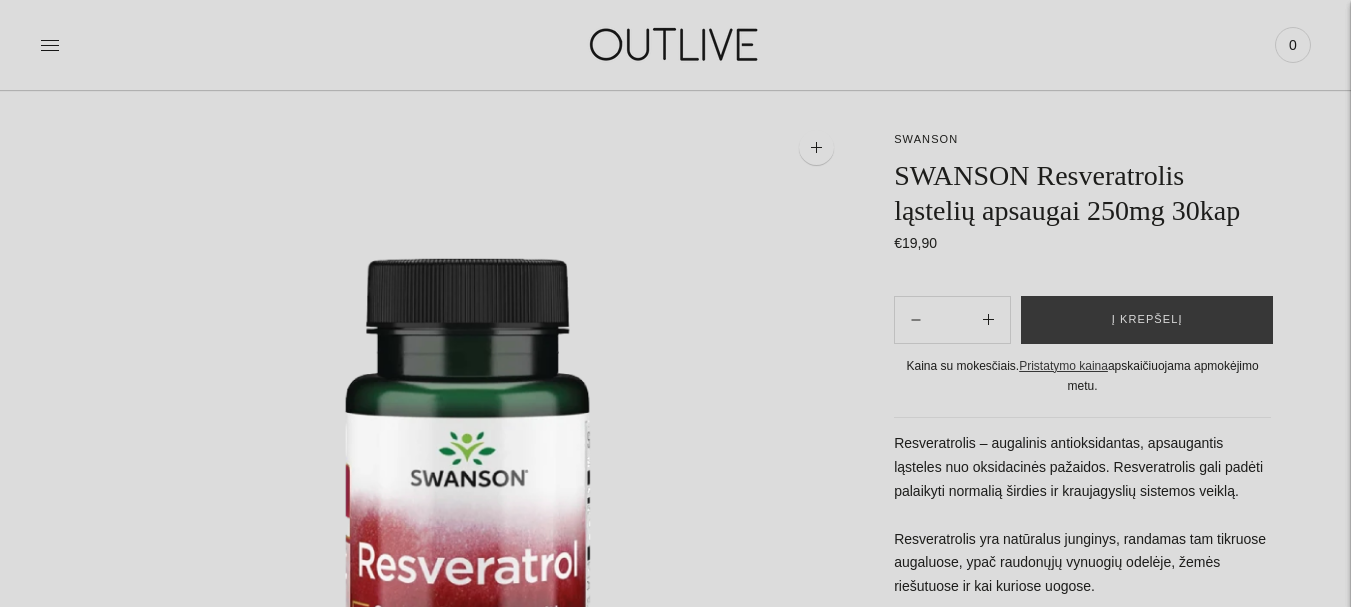 scroll, scrollTop: 0, scrollLeft: 0, axis: both 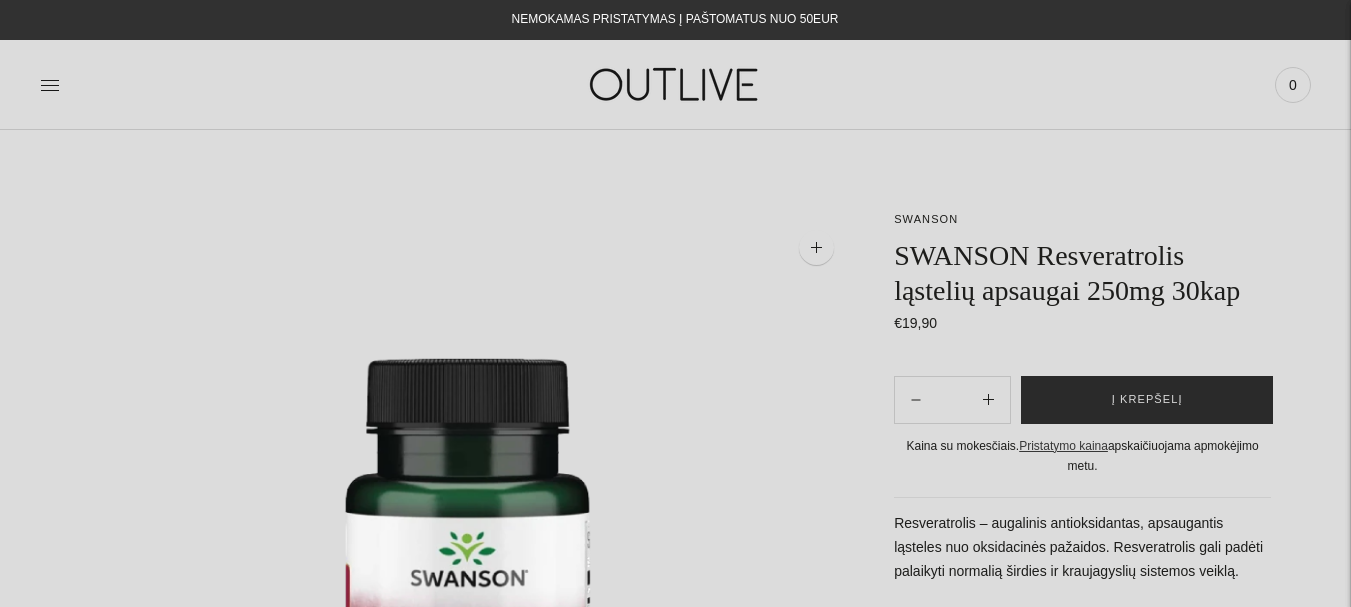 click on "Į krepšelį" at bounding box center [1147, 400] 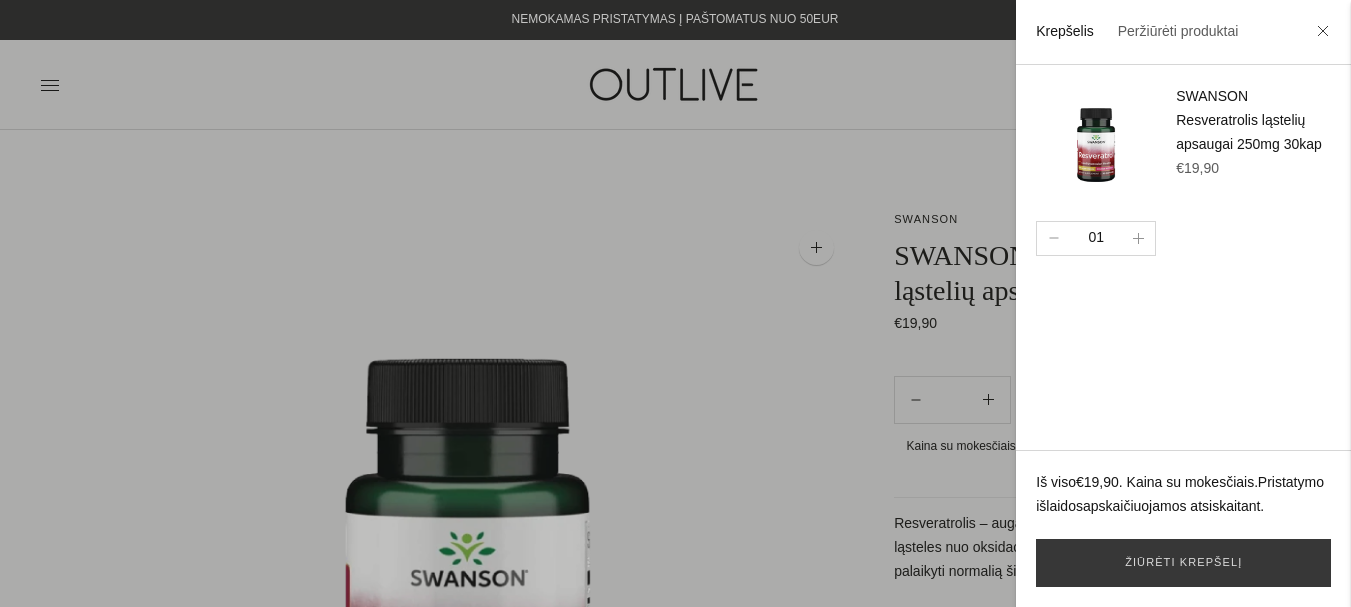 click at bounding box center (675, 303) 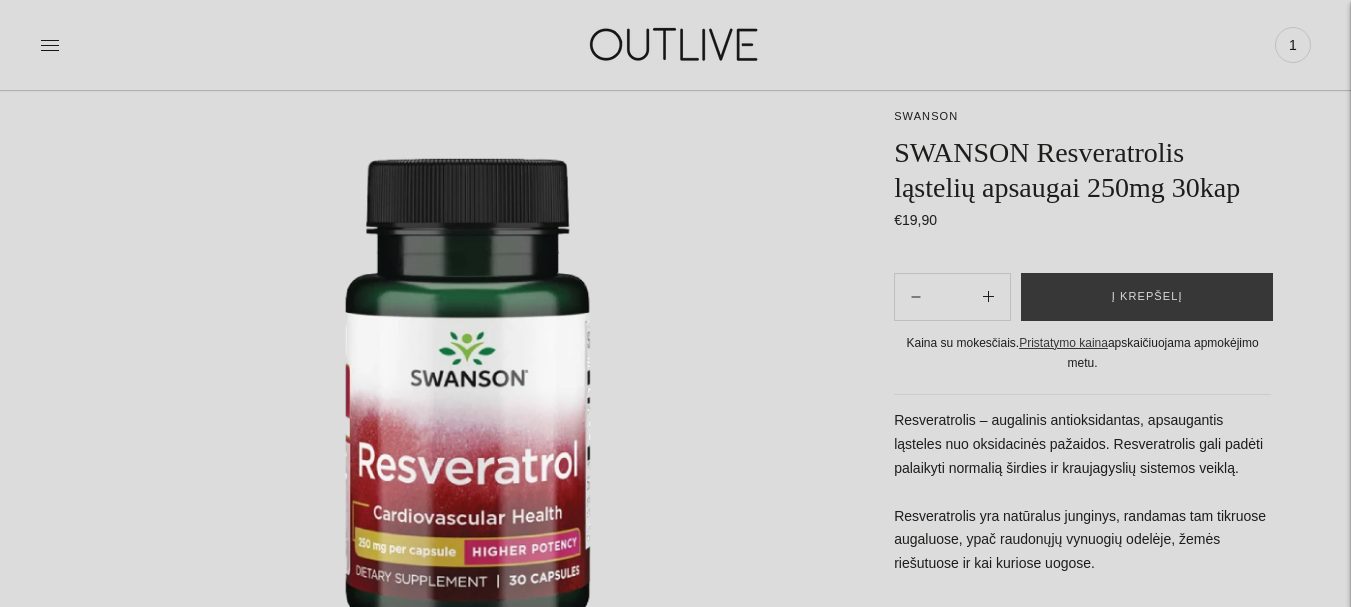 scroll, scrollTop: 0, scrollLeft: 0, axis: both 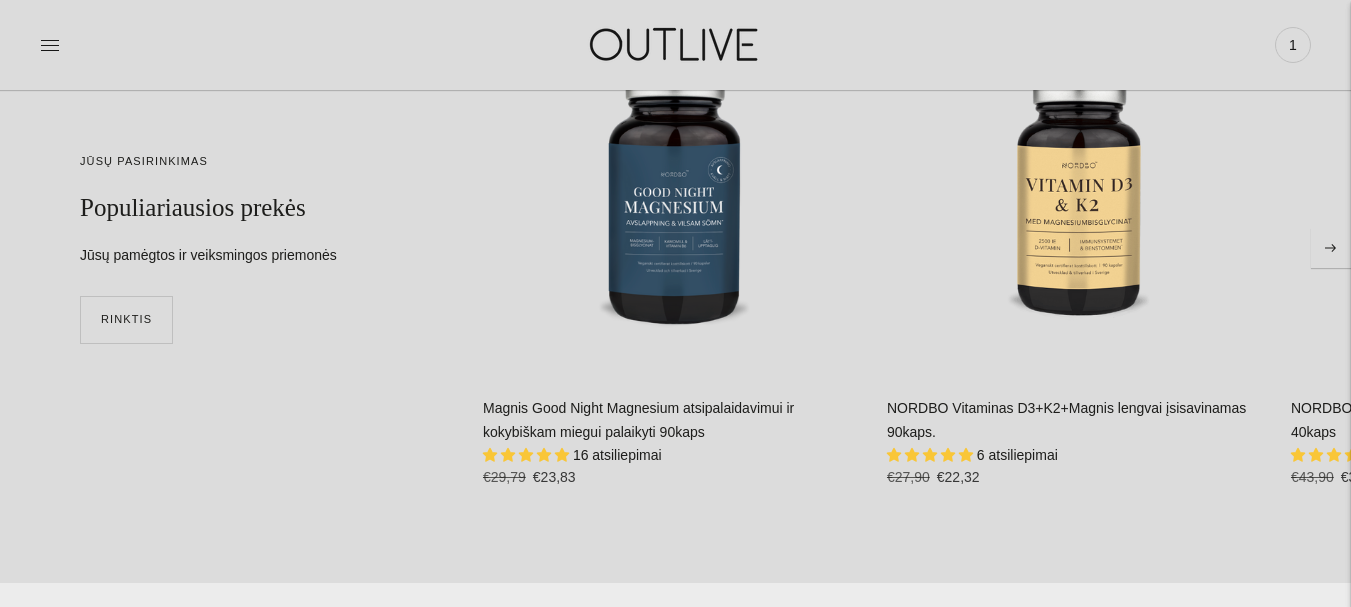 click 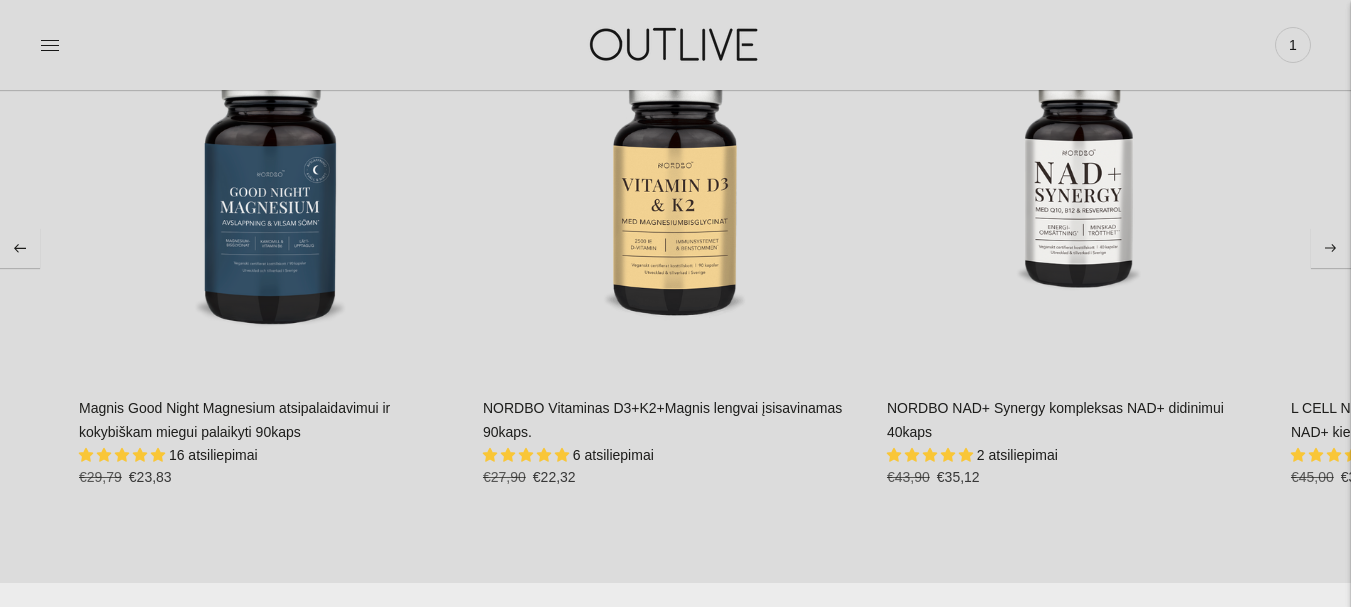 click 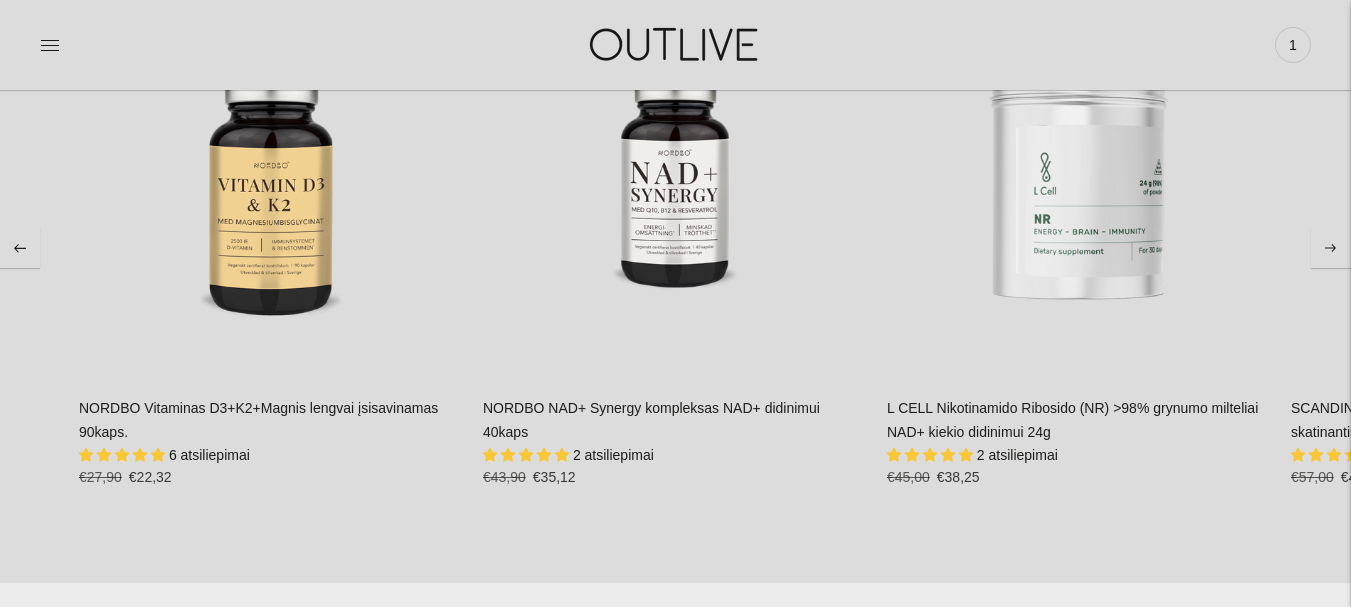 click 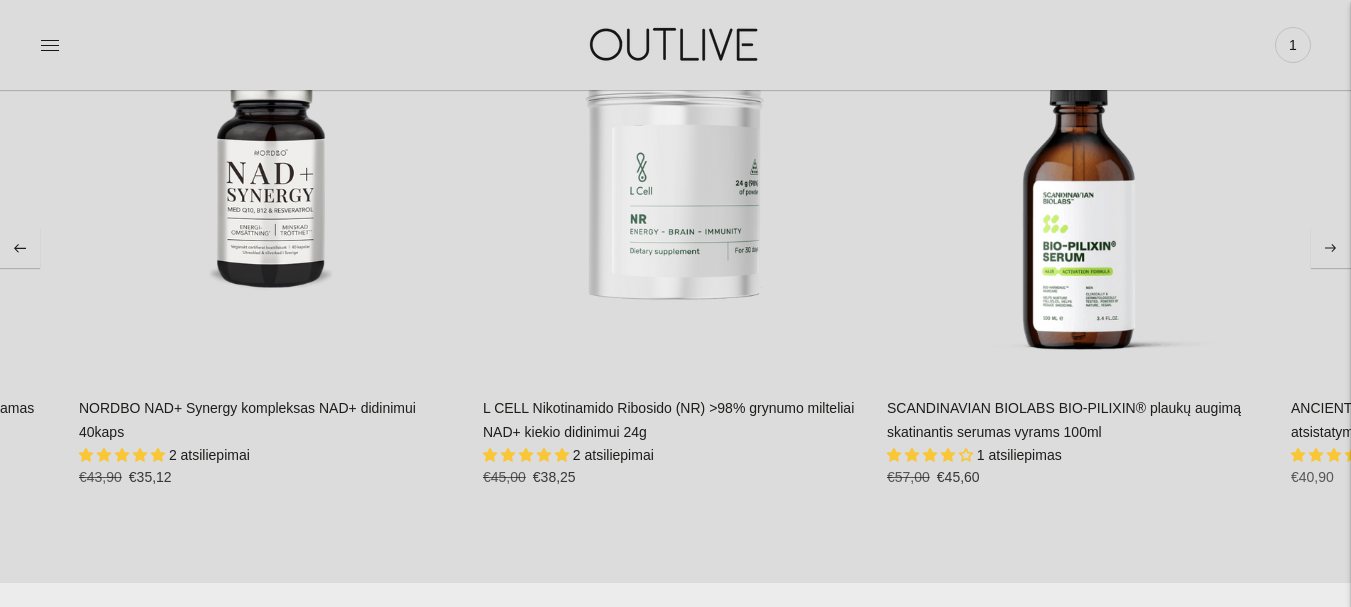 click 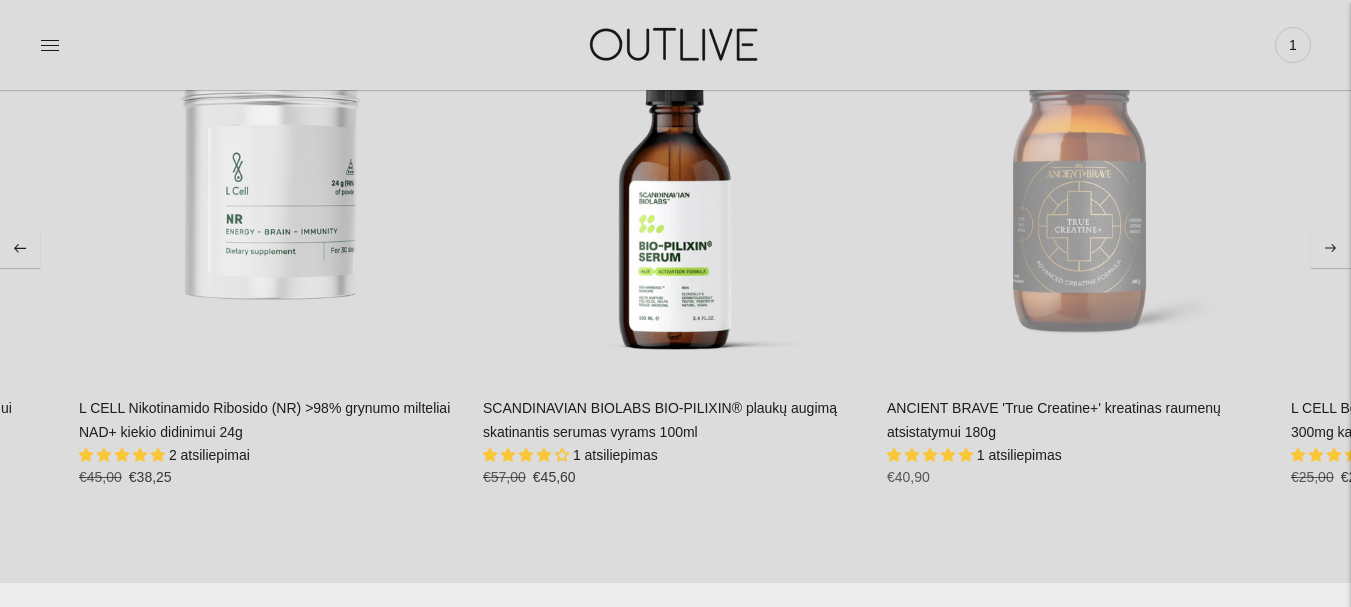 click 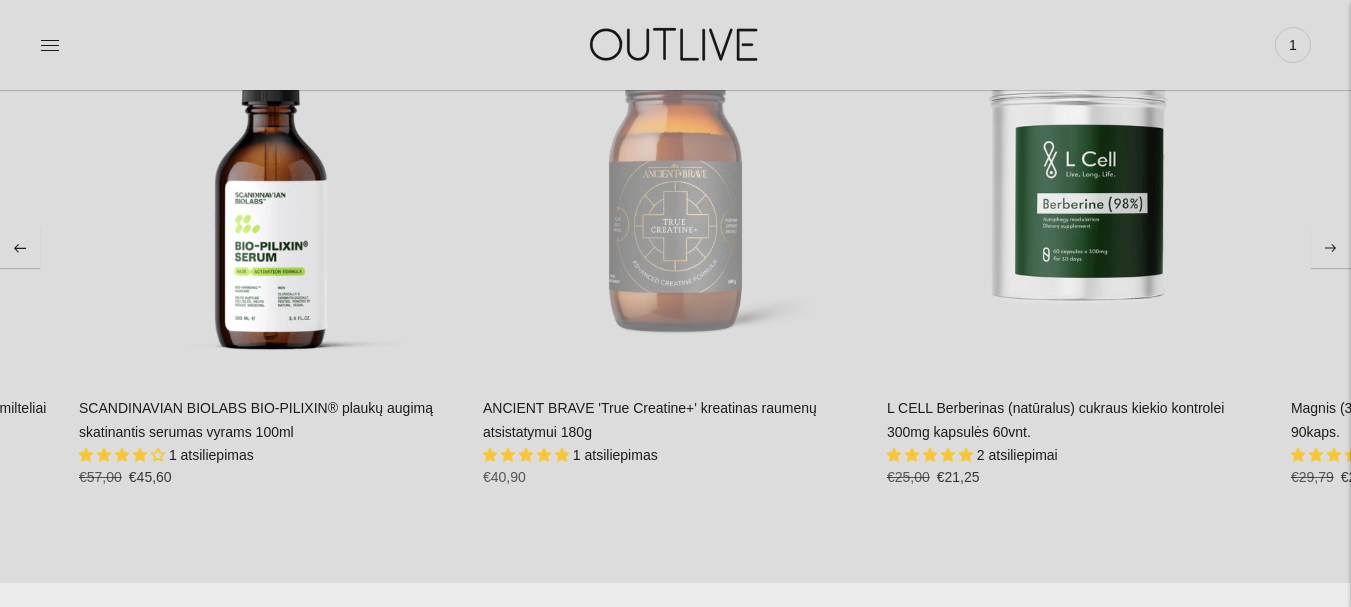 click 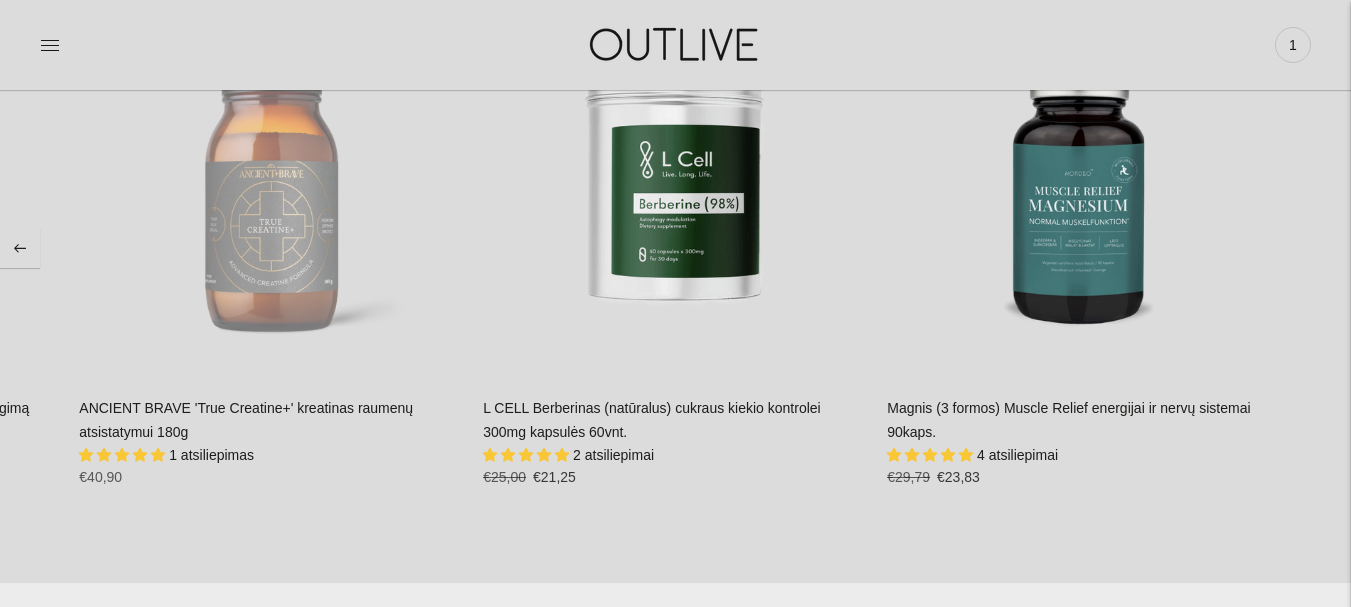 click on "JŪSŲ PASIRINKIMAS
Populiariausios prekės
Jūsų pamėgtos ir veiksmingos priemonės
RINKTIS
Į krepšelį
Magnis Good Night Magnesium atsipalaidavimui ir kokybiškam miegui palaikyti 90kaps
€23,83
Regular price
€29,79
Unit price" at bounding box center (675, 247) 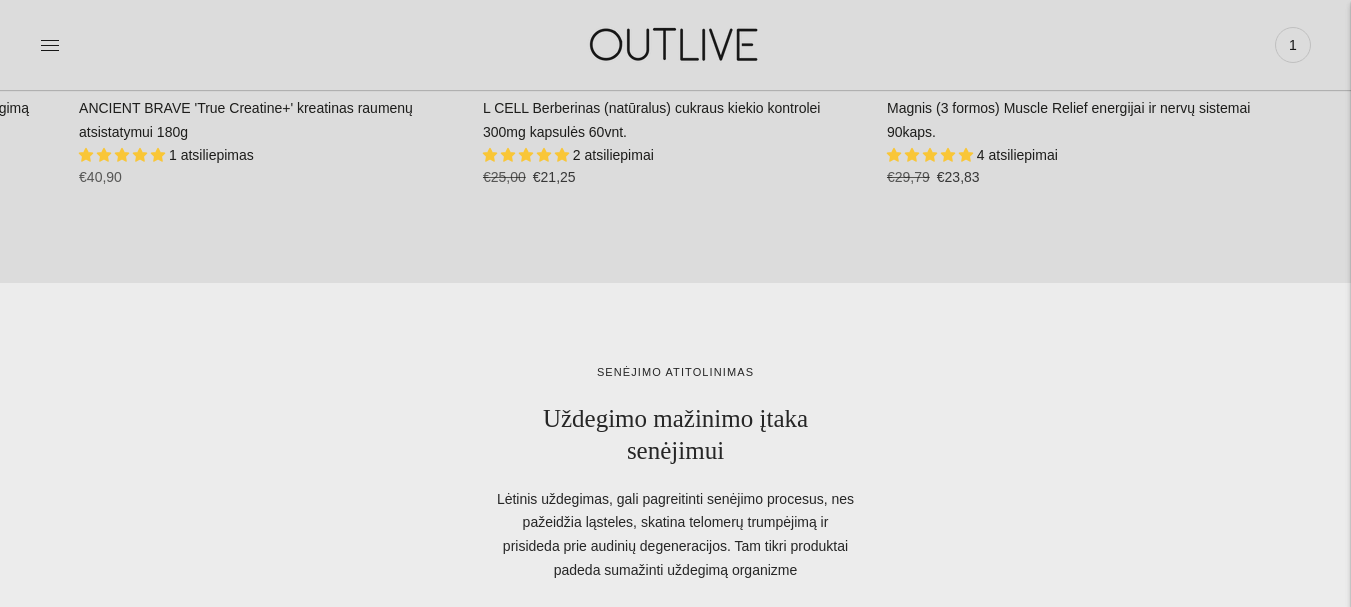 scroll, scrollTop: 4600, scrollLeft: 0, axis: vertical 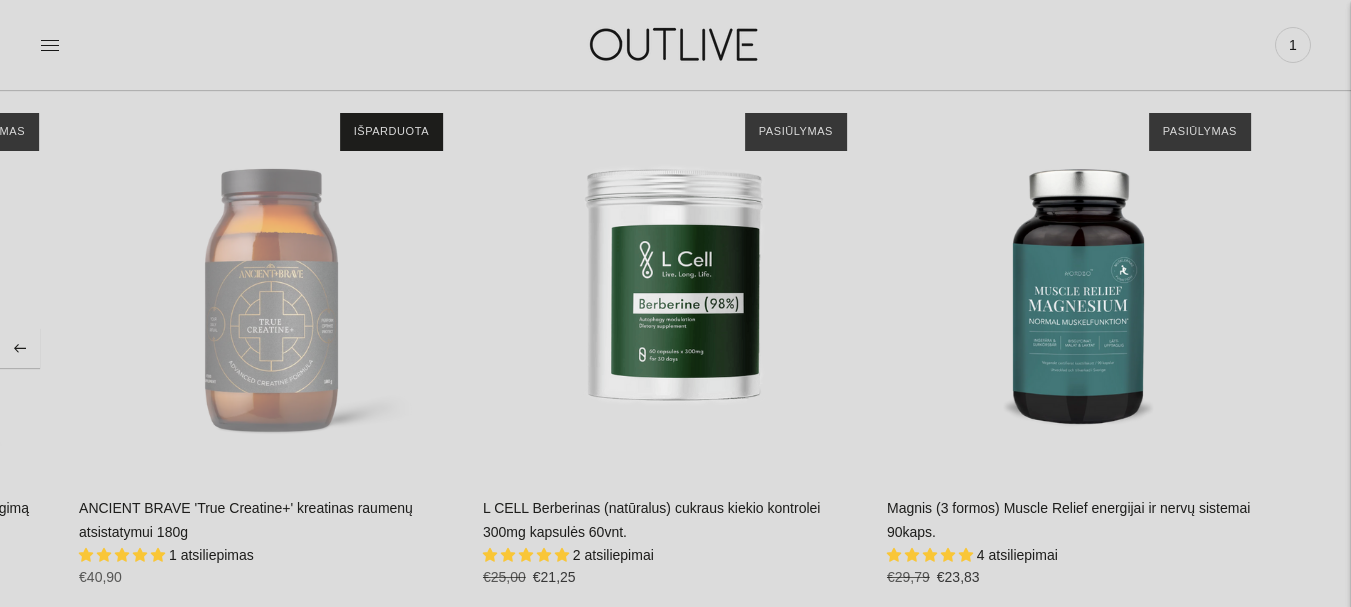 click 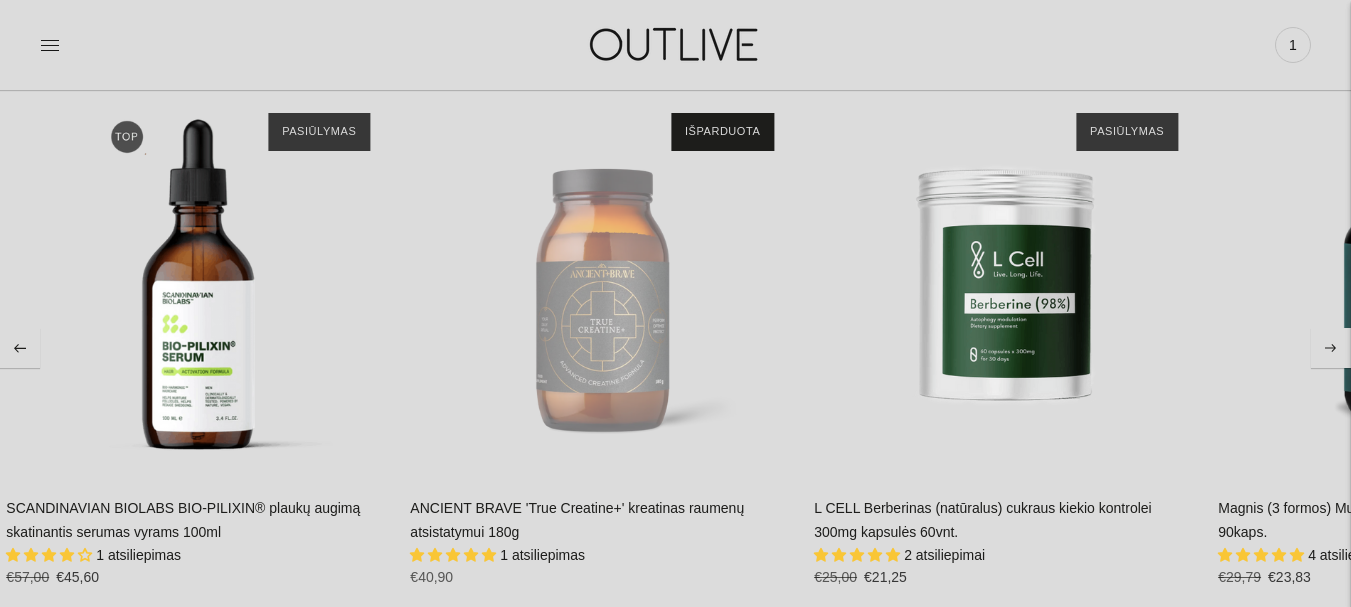 click 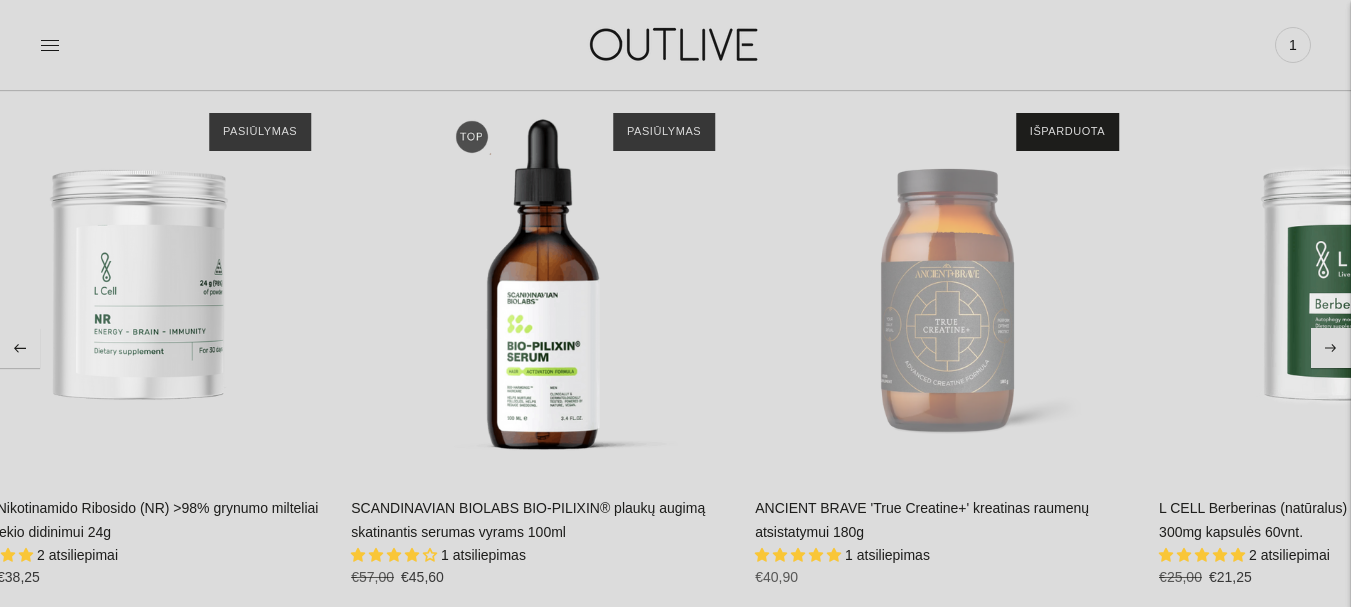 click 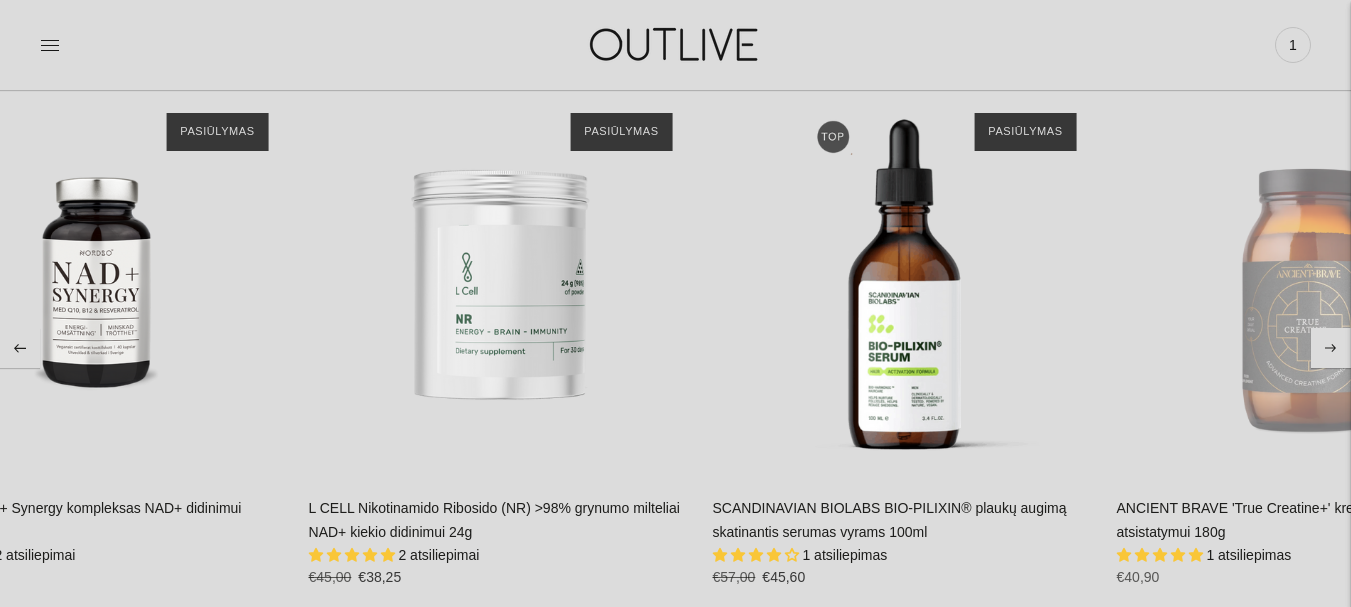 click 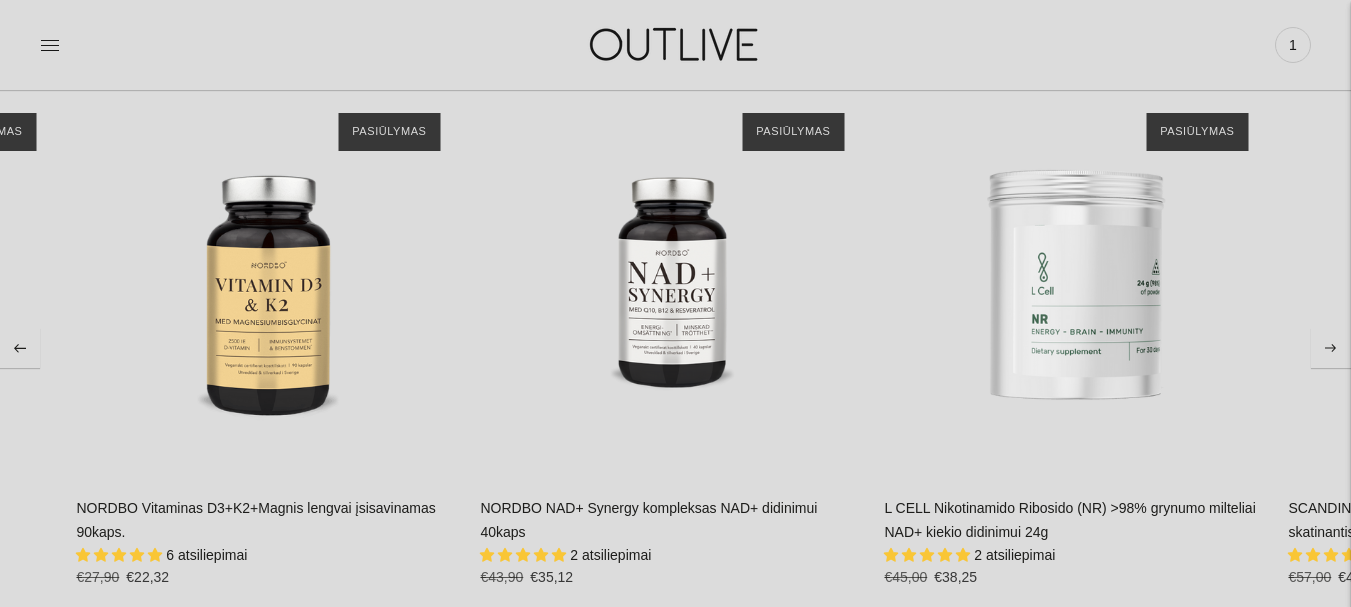 click 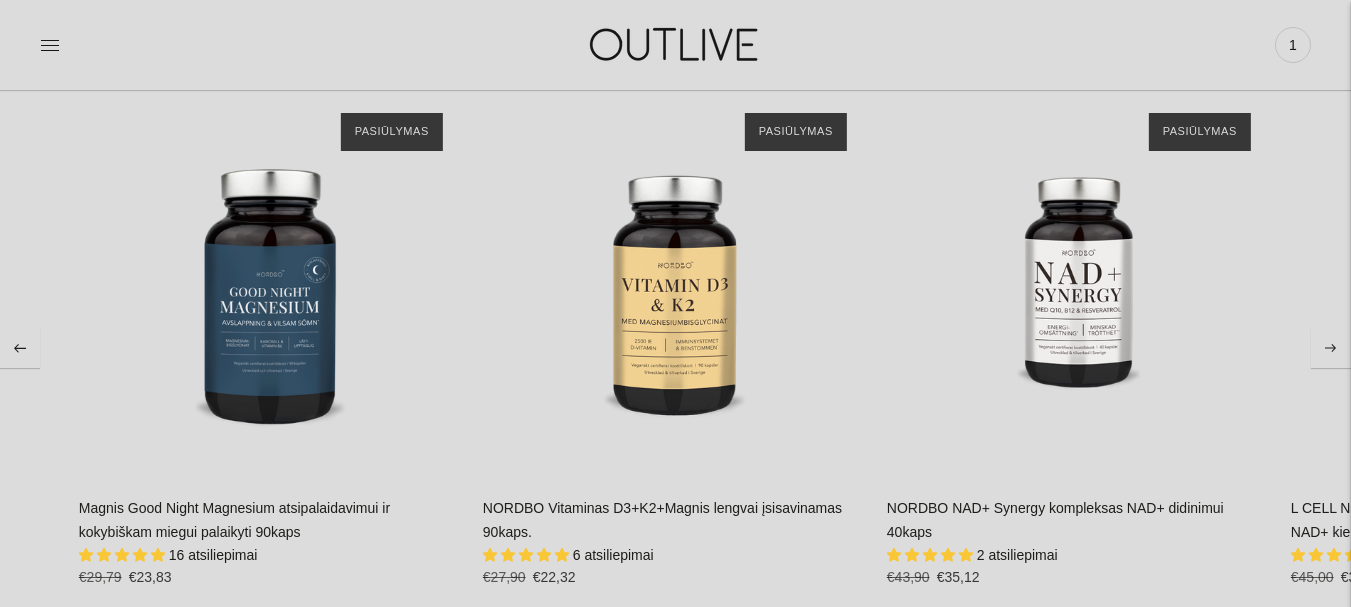 click 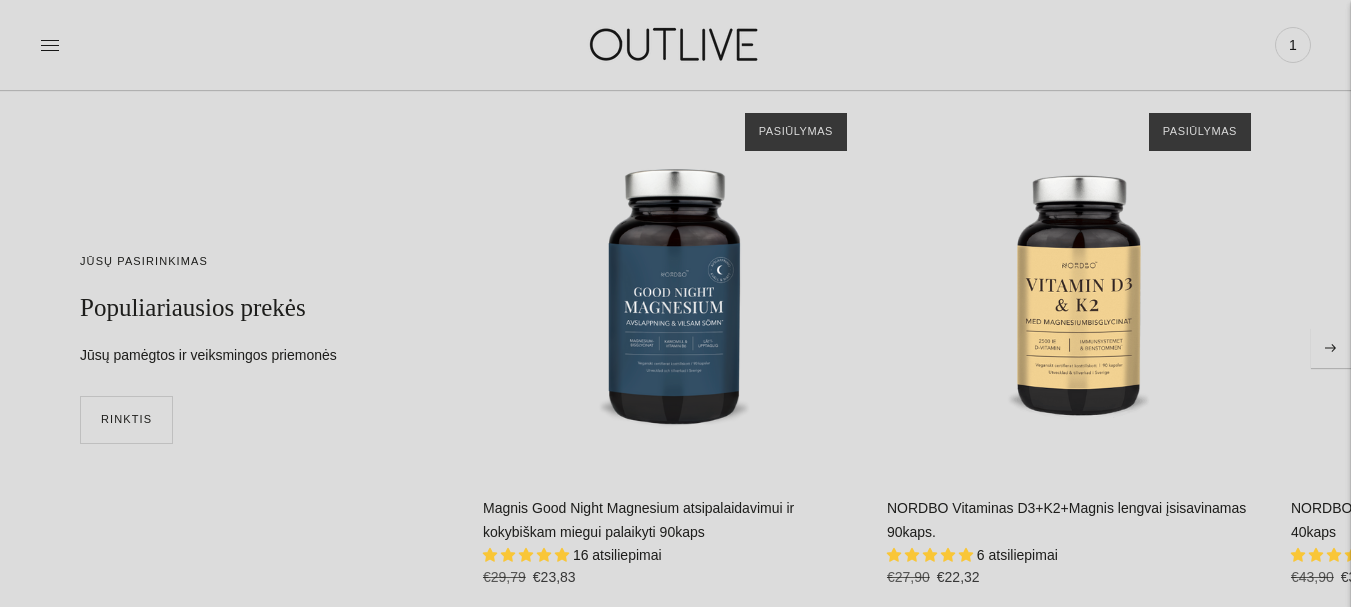 click on "JŪSŲ PASIRINKIMAS
Populiariausios prekės
Jūsų pamėgtos ir veiksmingos priemonės
RINKTIS
Į krepšelį
Magnis Good Night Magnesium atsipalaidavimui ir kokybiškam miegui palaikyti 90kaps
€23,83
Regular price
€29,79
Unit price" at bounding box center [675, 347] 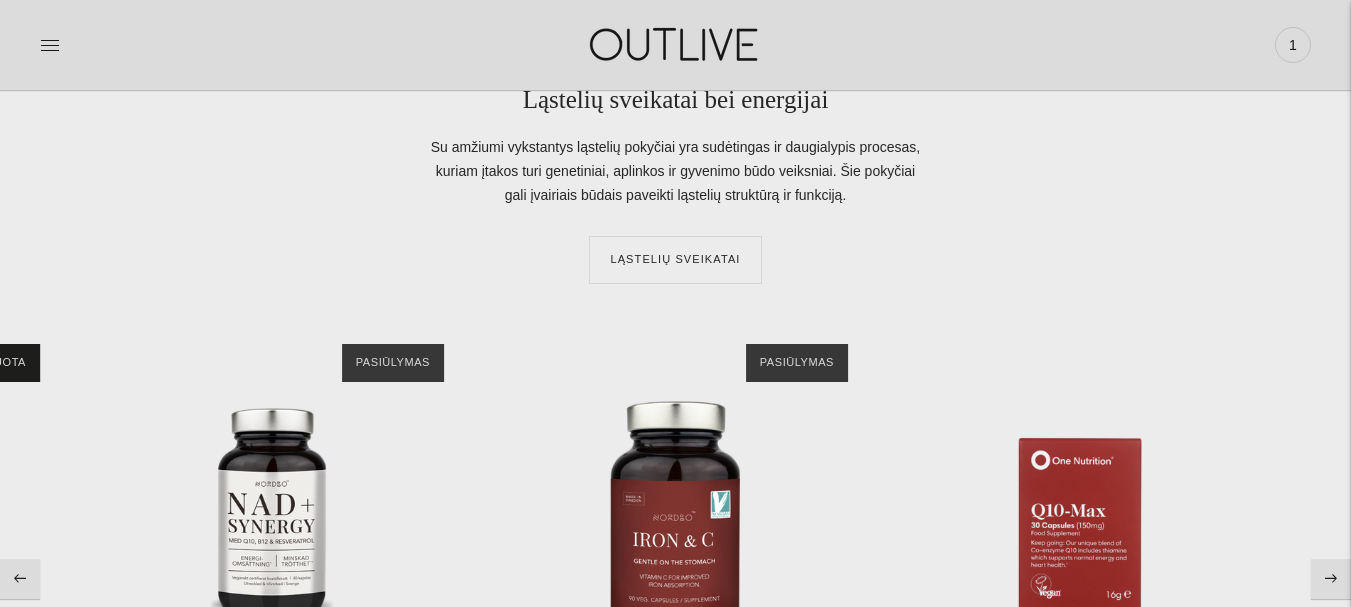 scroll, scrollTop: 3800, scrollLeft: 0, axis: vertical 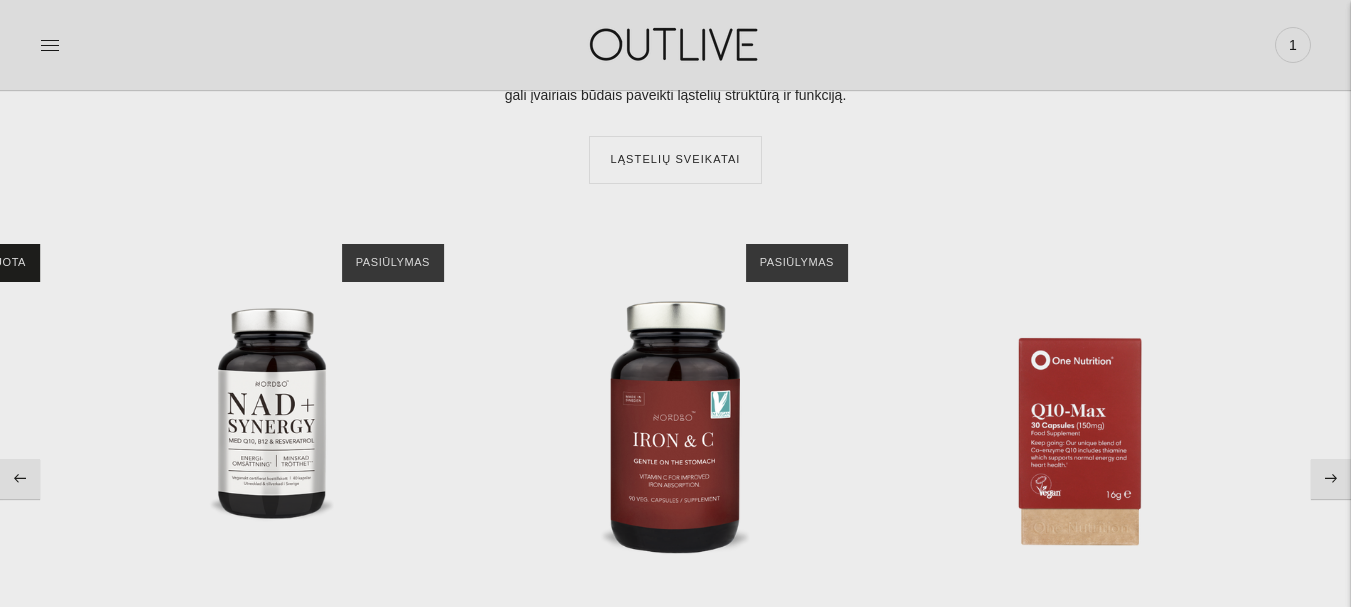 click at bounding box center (1331, 479) 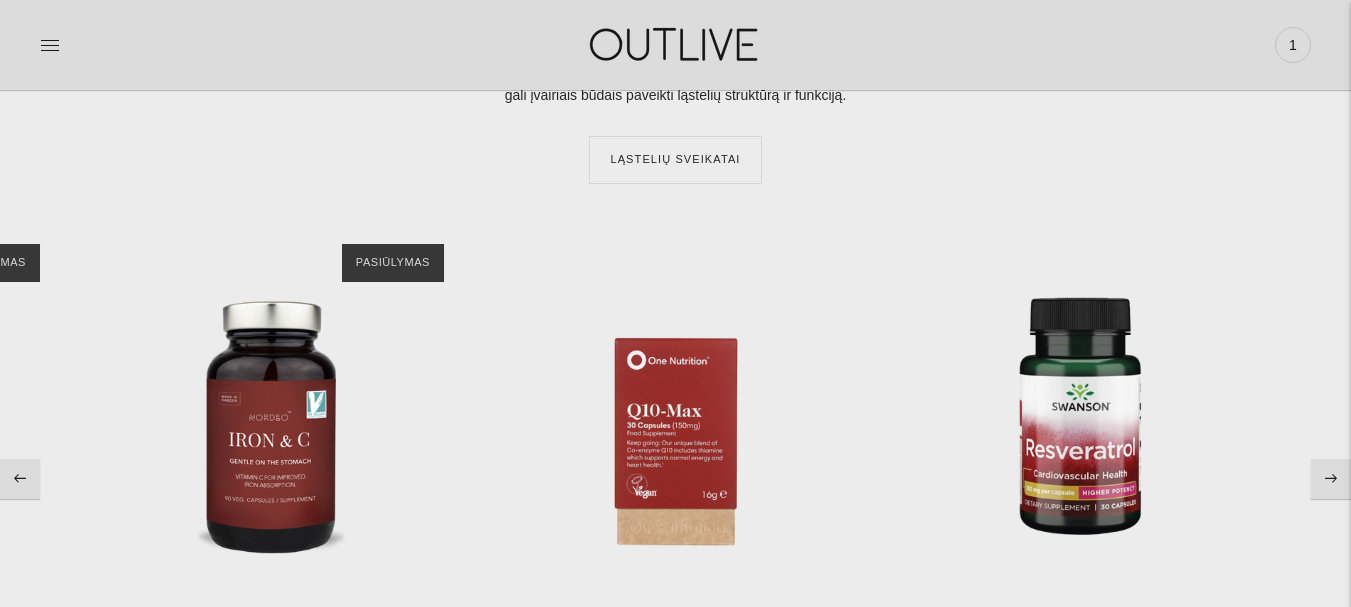 click at bounding box center (1331, 479) 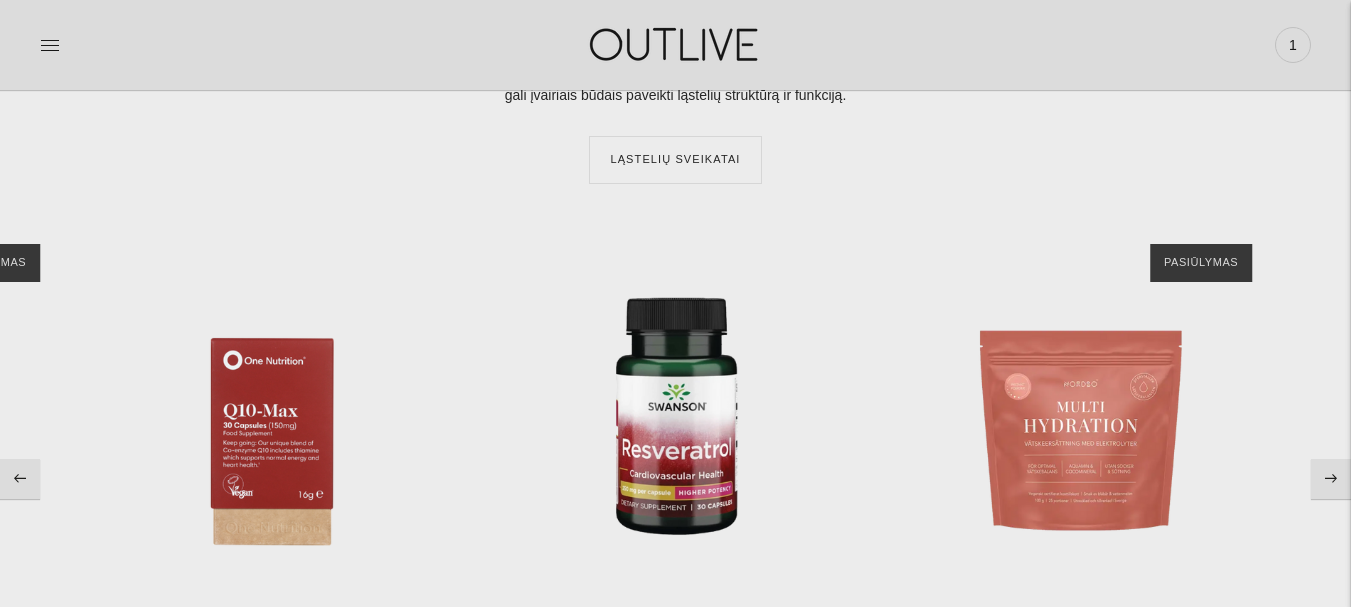 click at bounding box center [1331, 479] 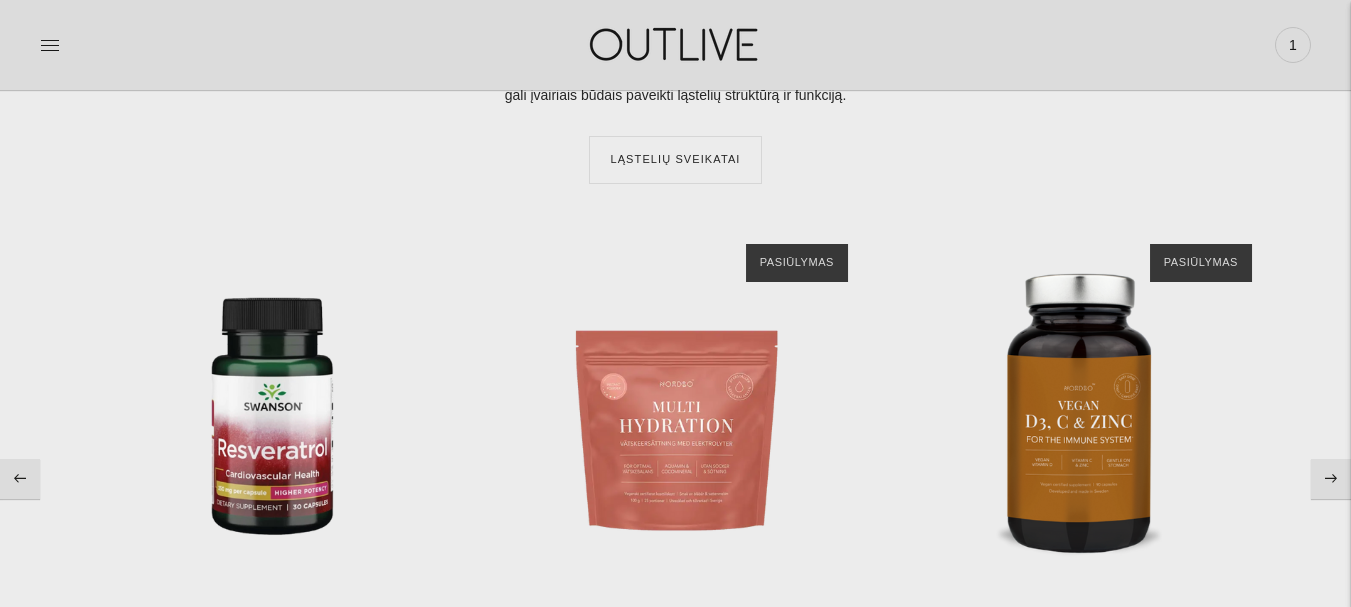click at bounding box center [1331, 479] 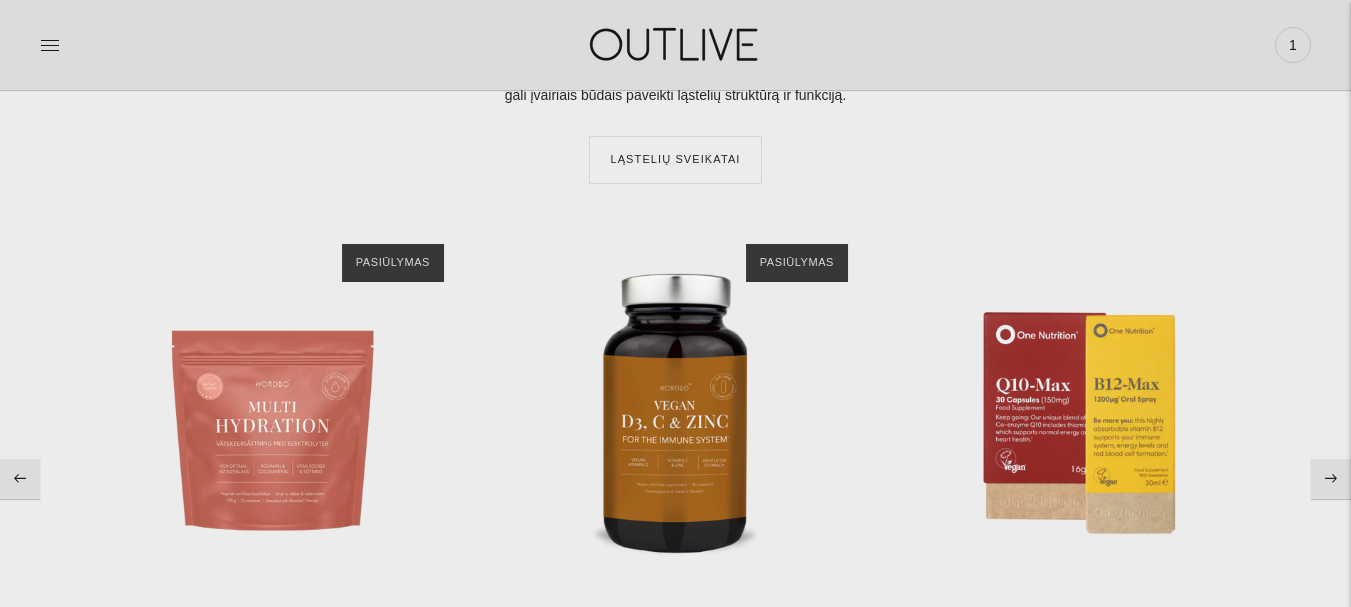 click 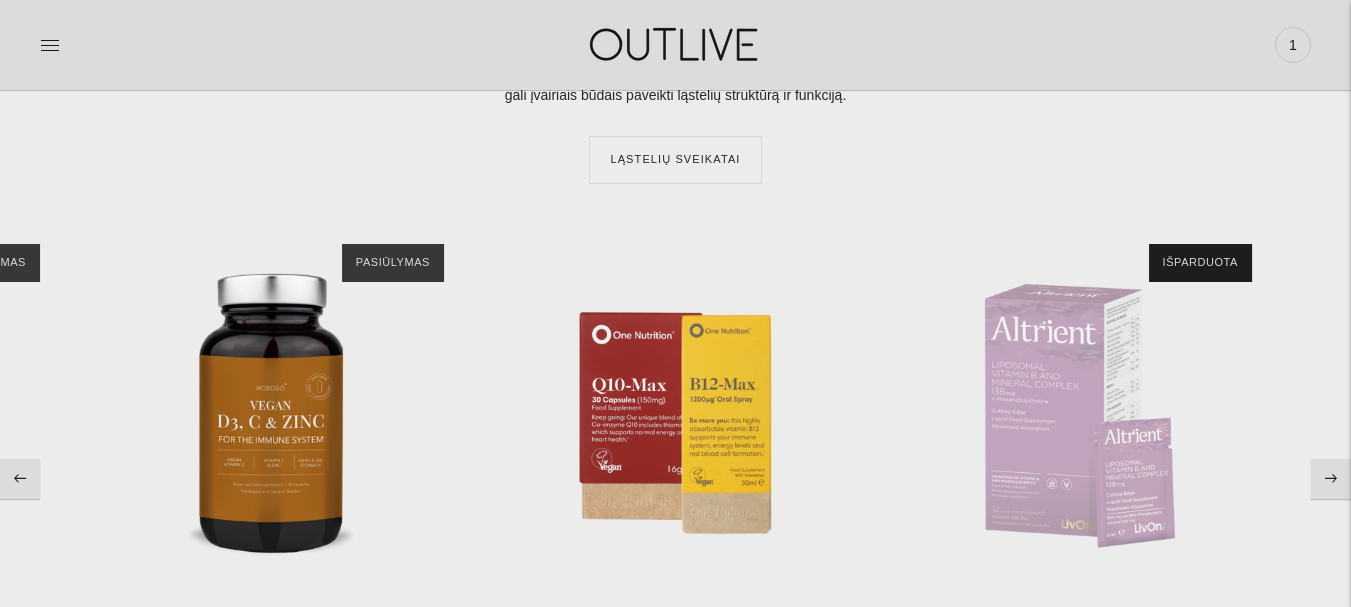 click 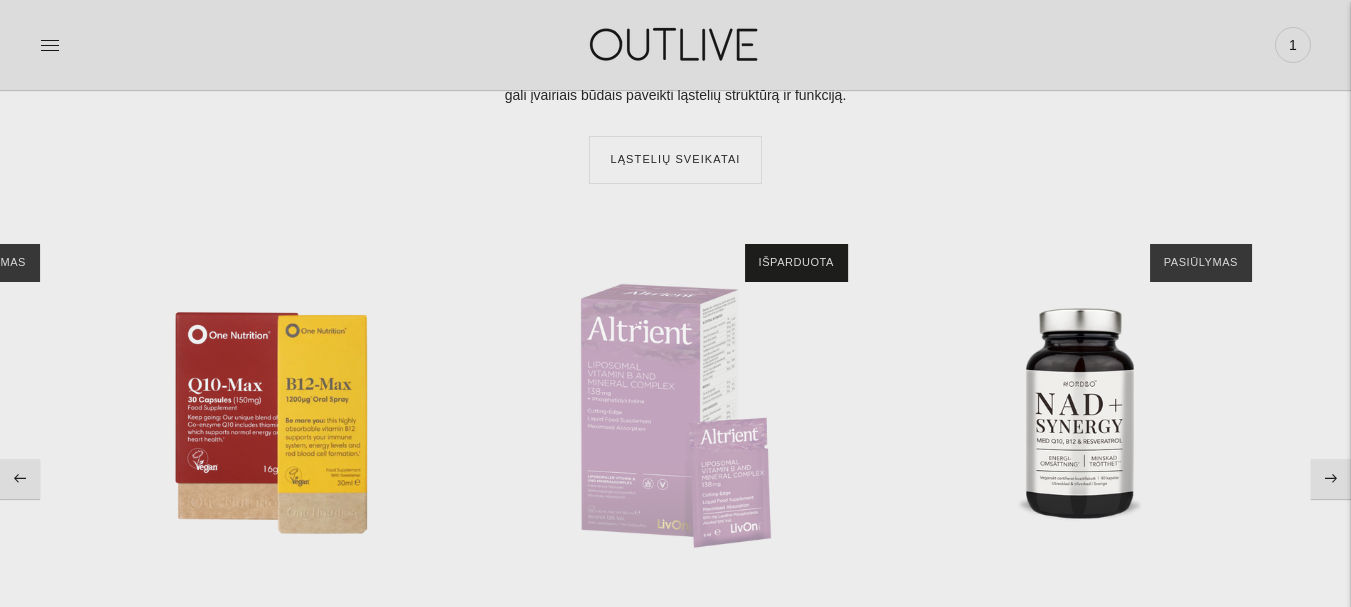 click 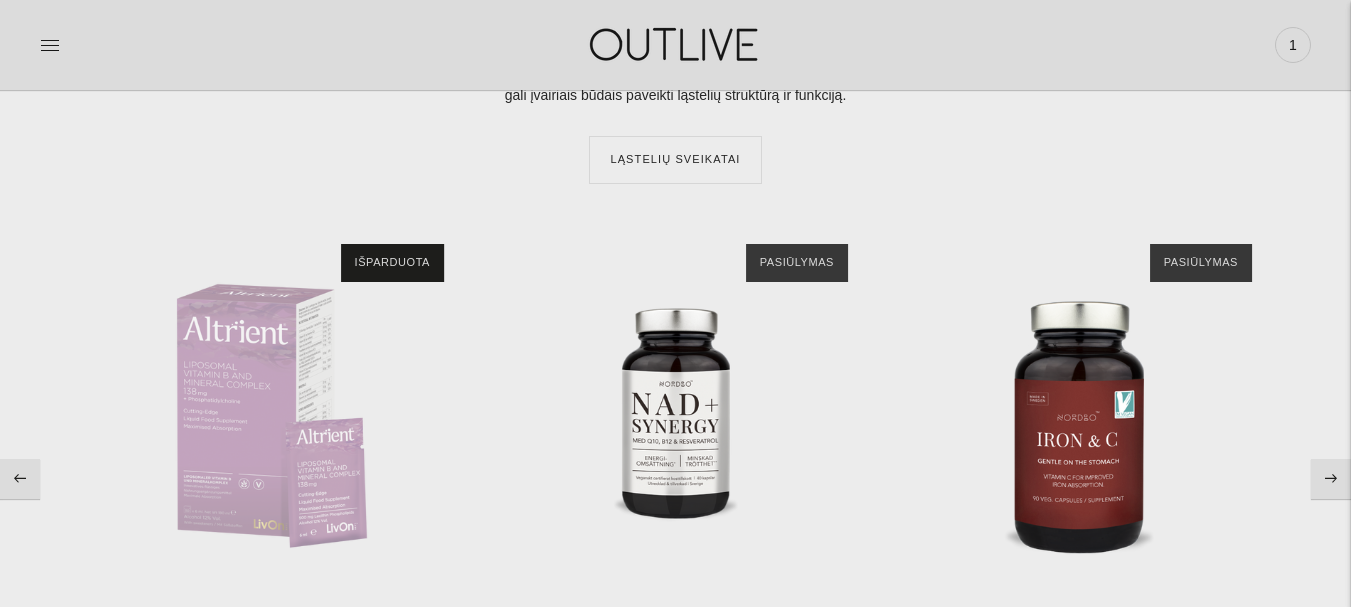 click 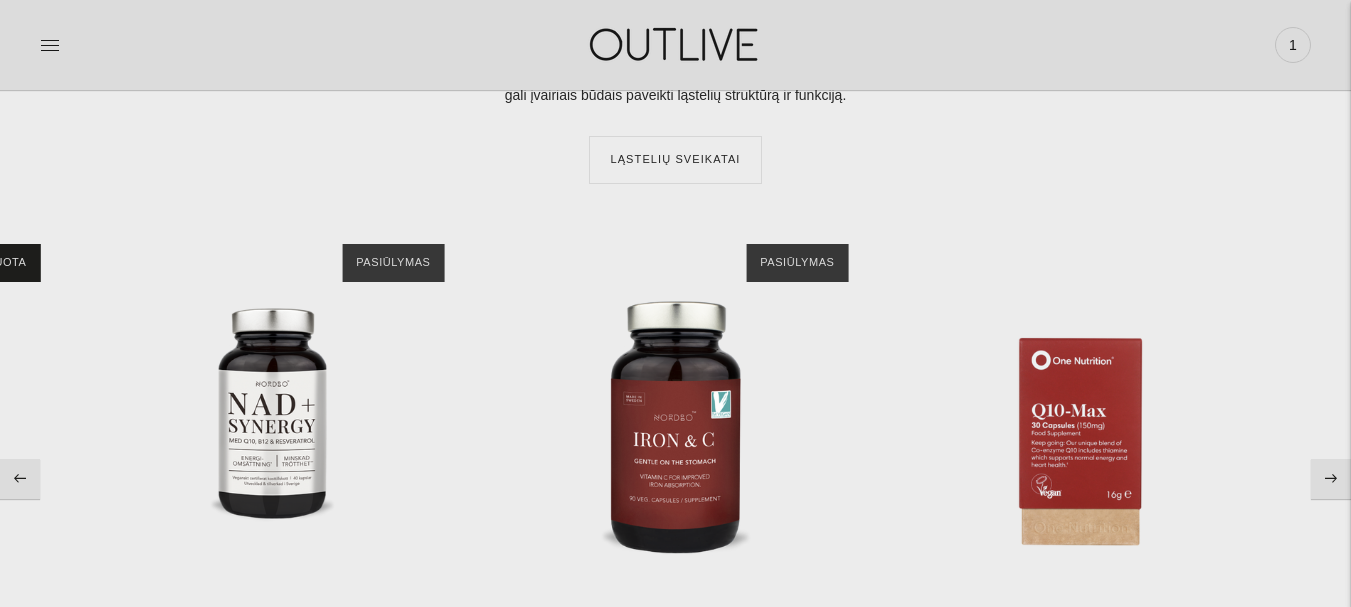 click 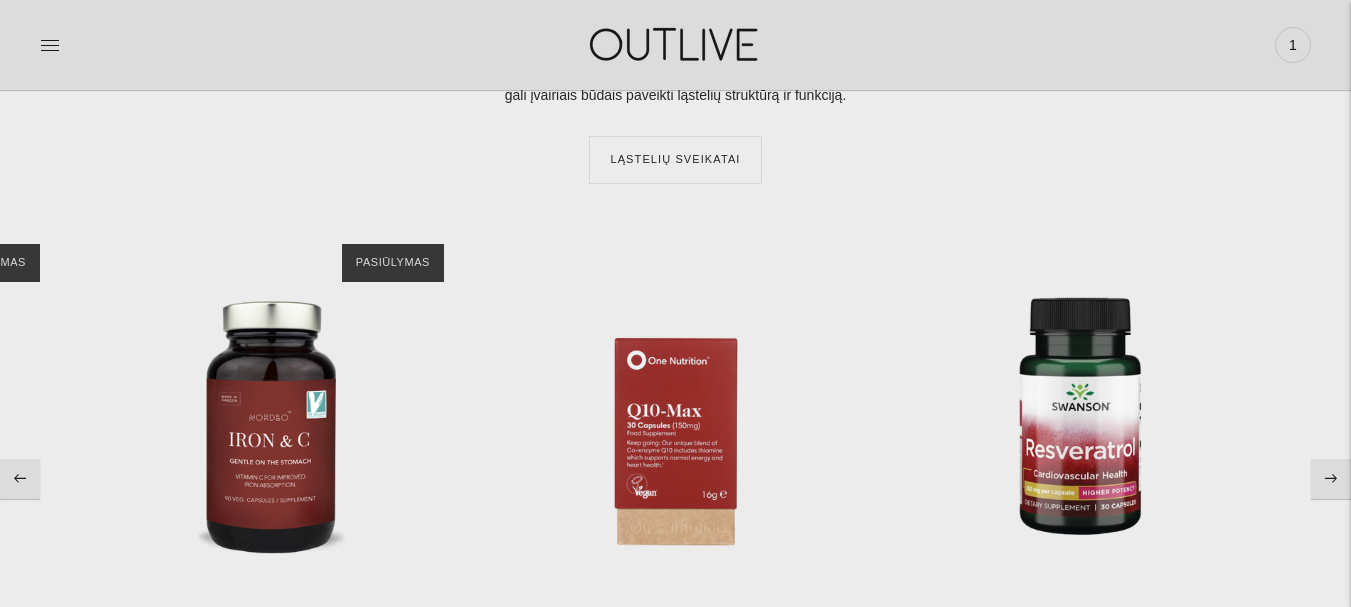 click 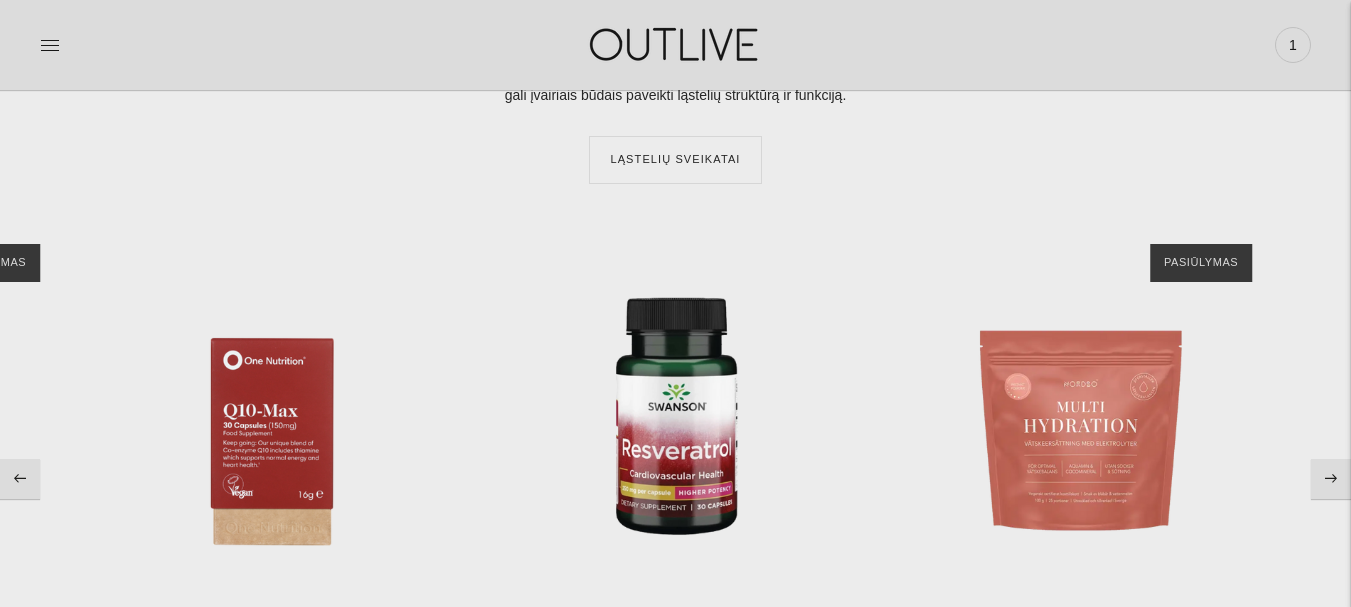 click 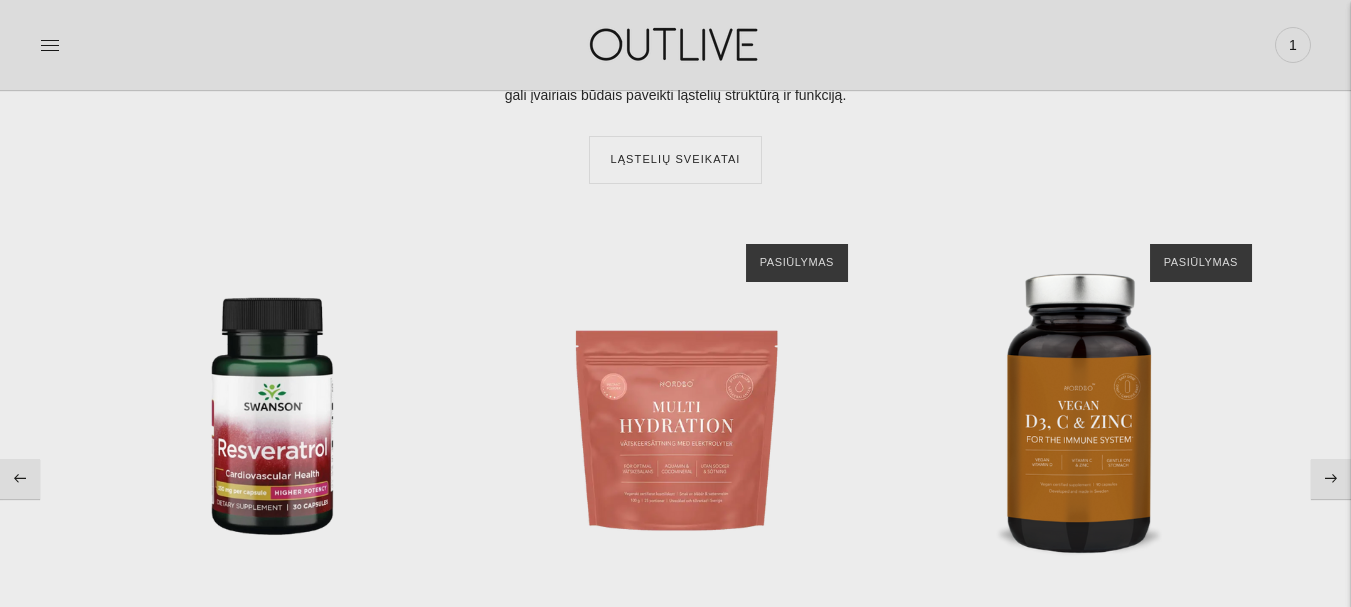 click 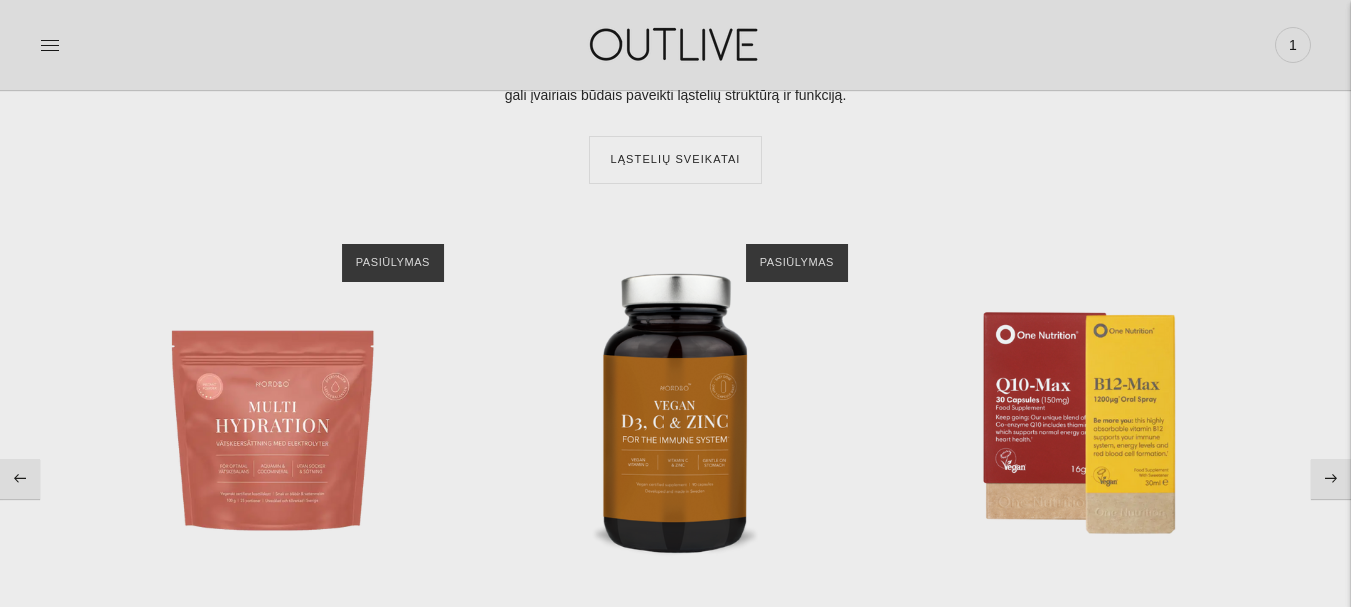 click 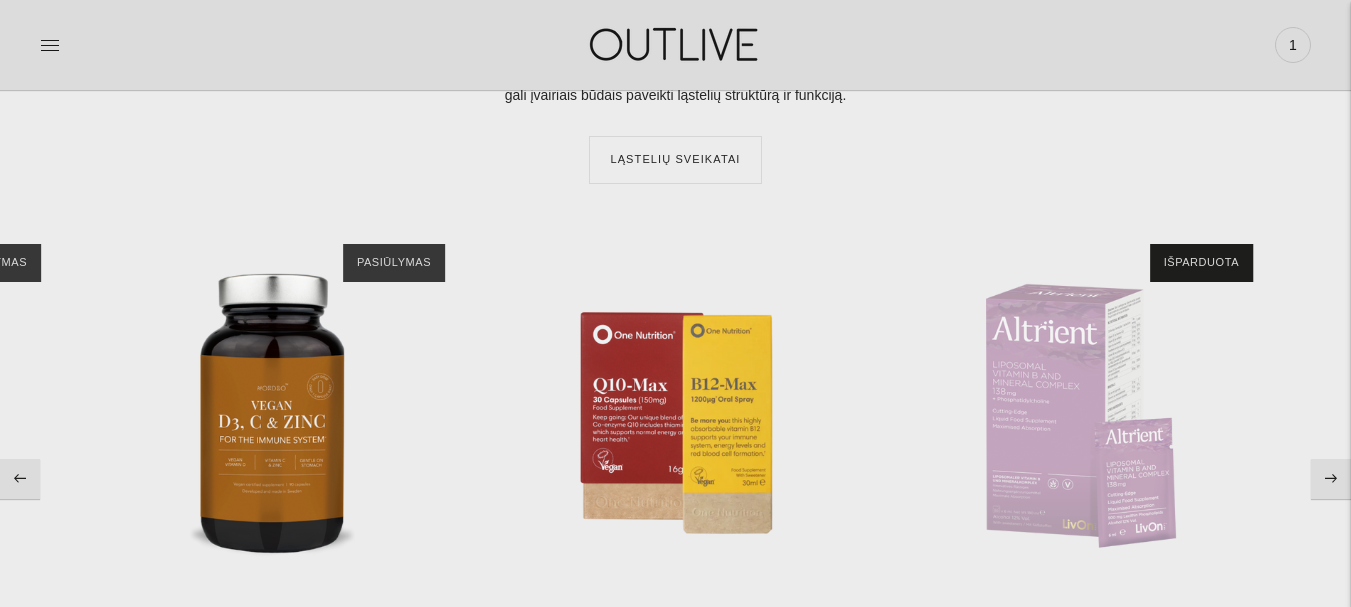 click 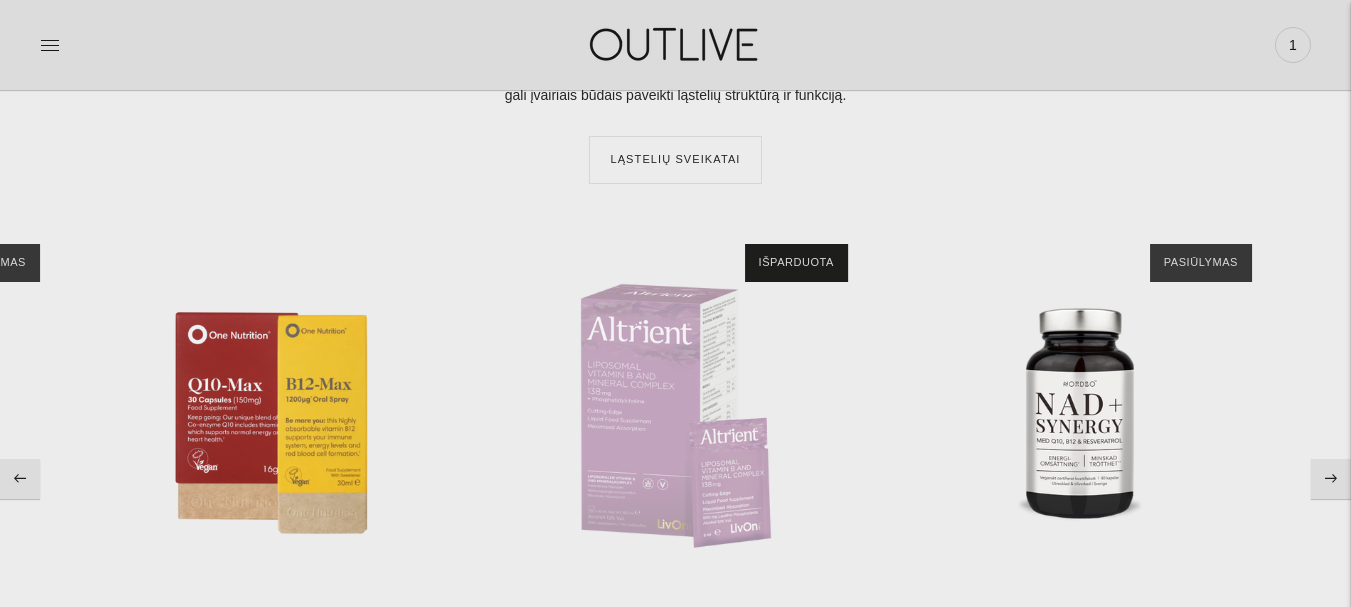 click 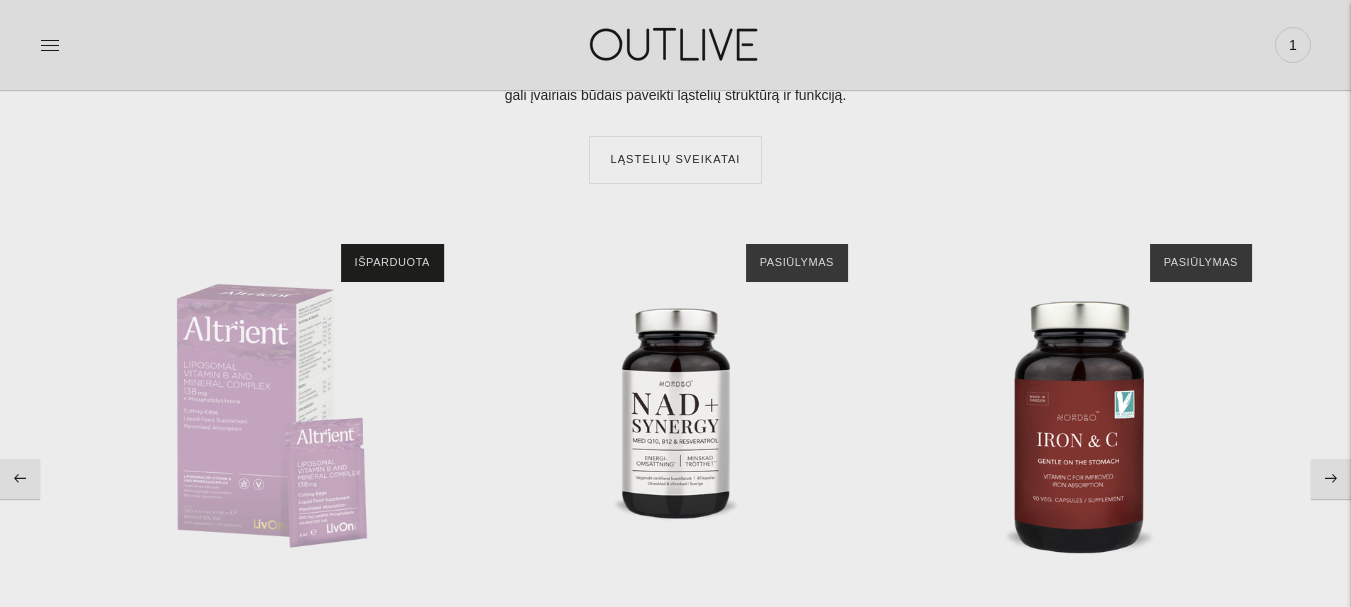 click 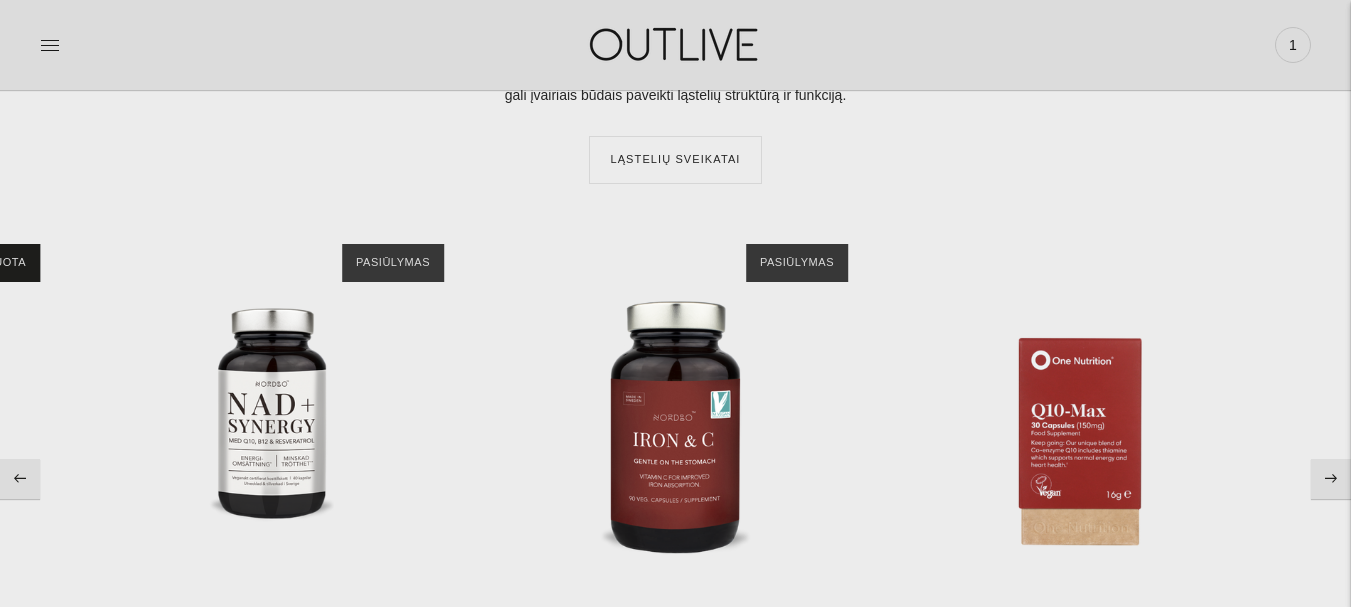 click 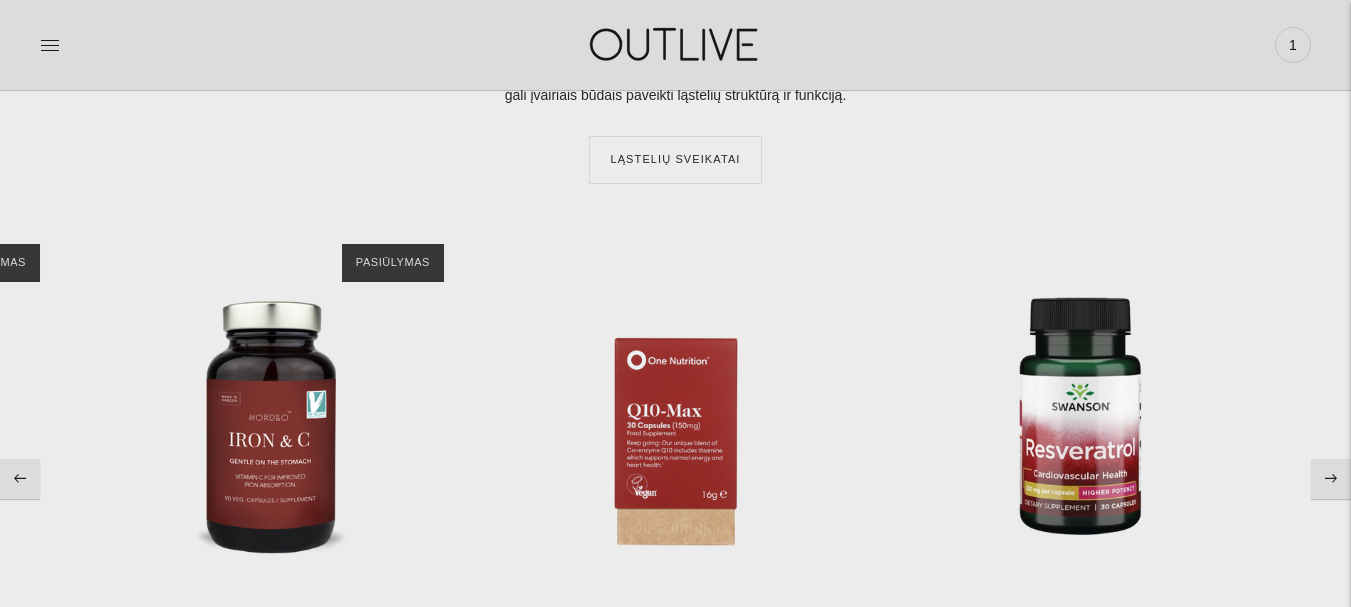 click 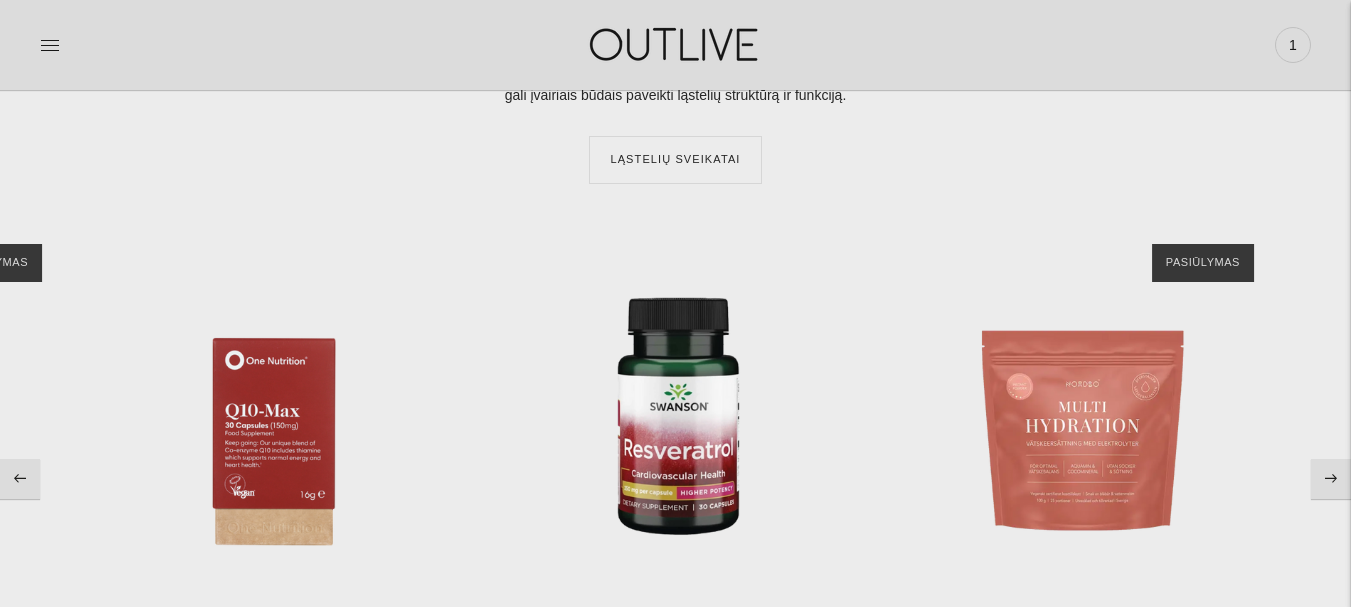 click 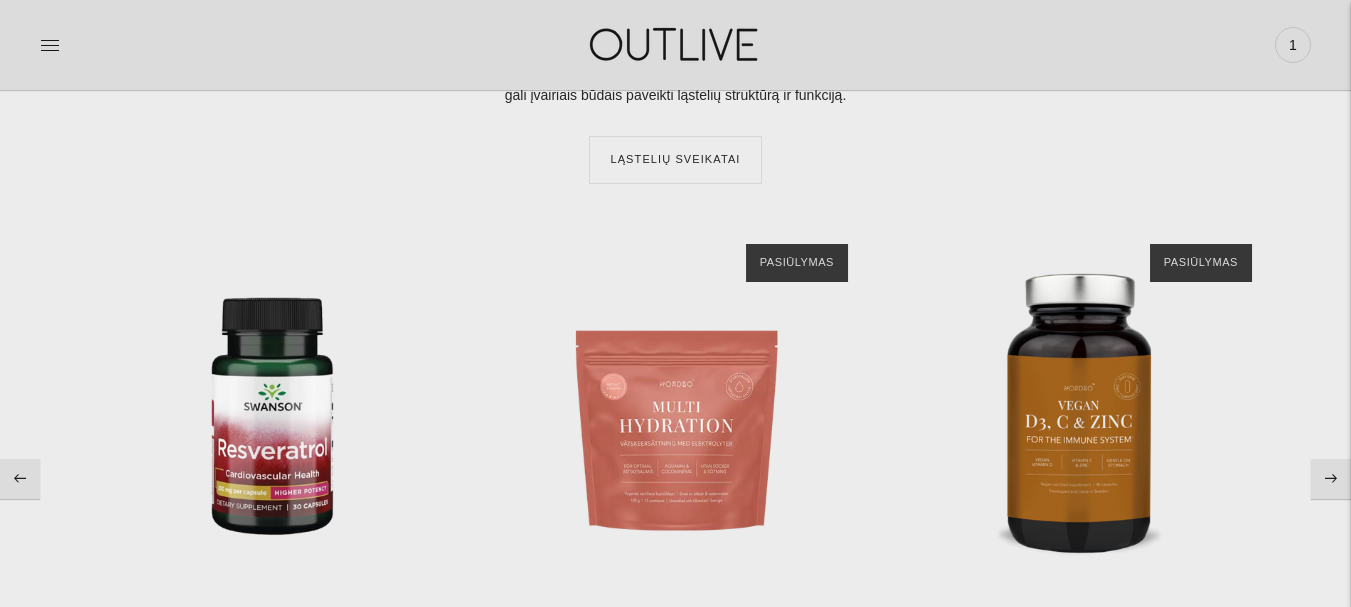 click 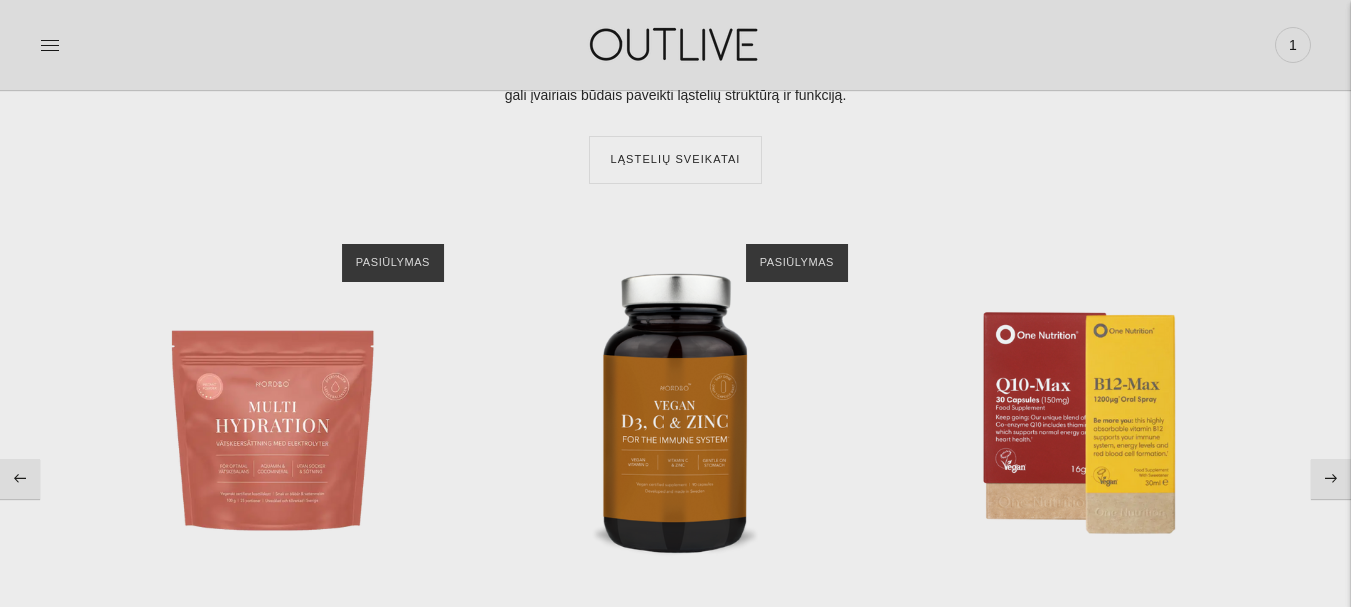 click 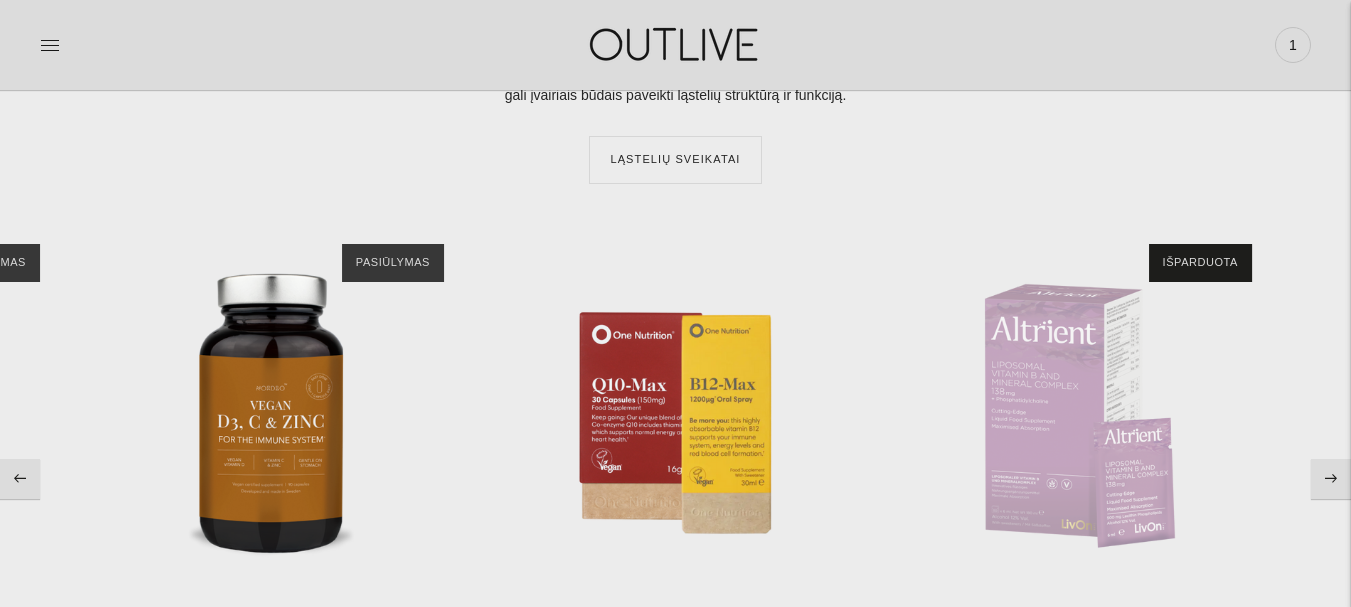 click 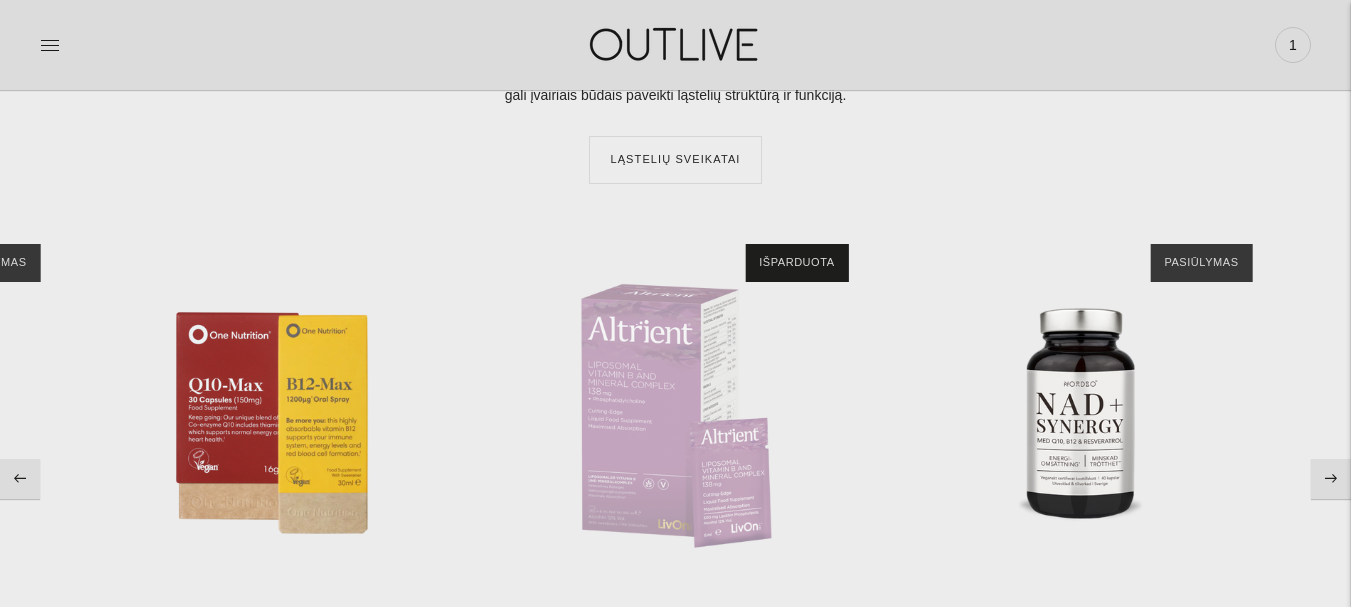 click 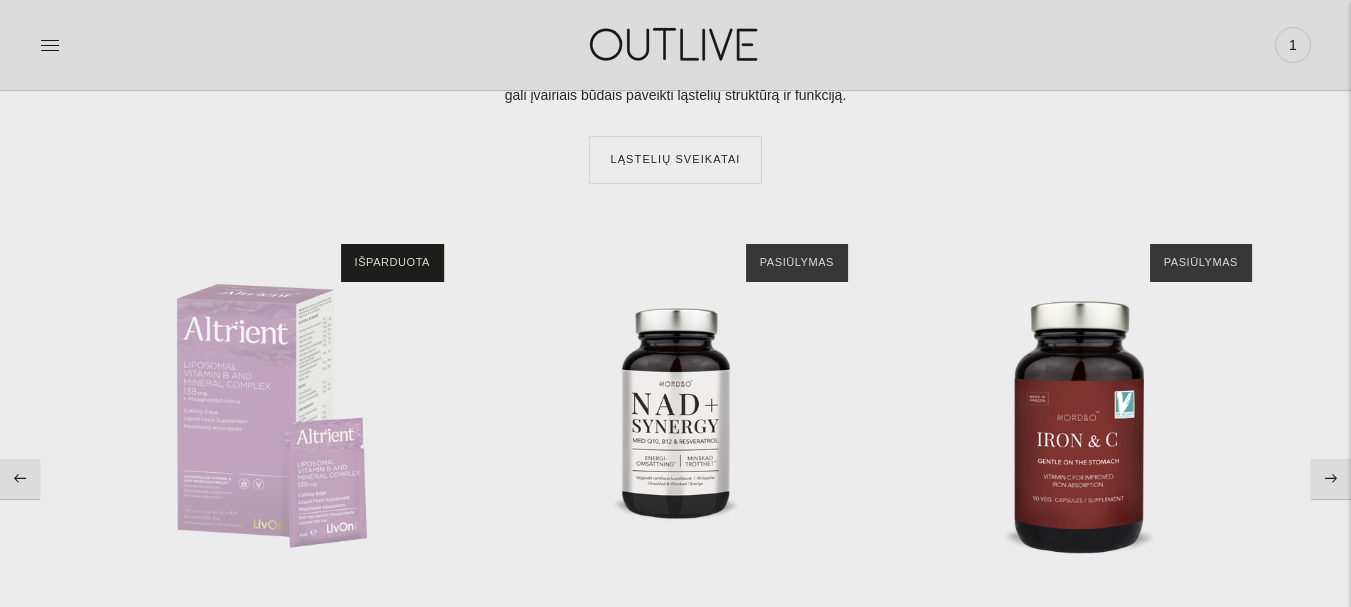 click 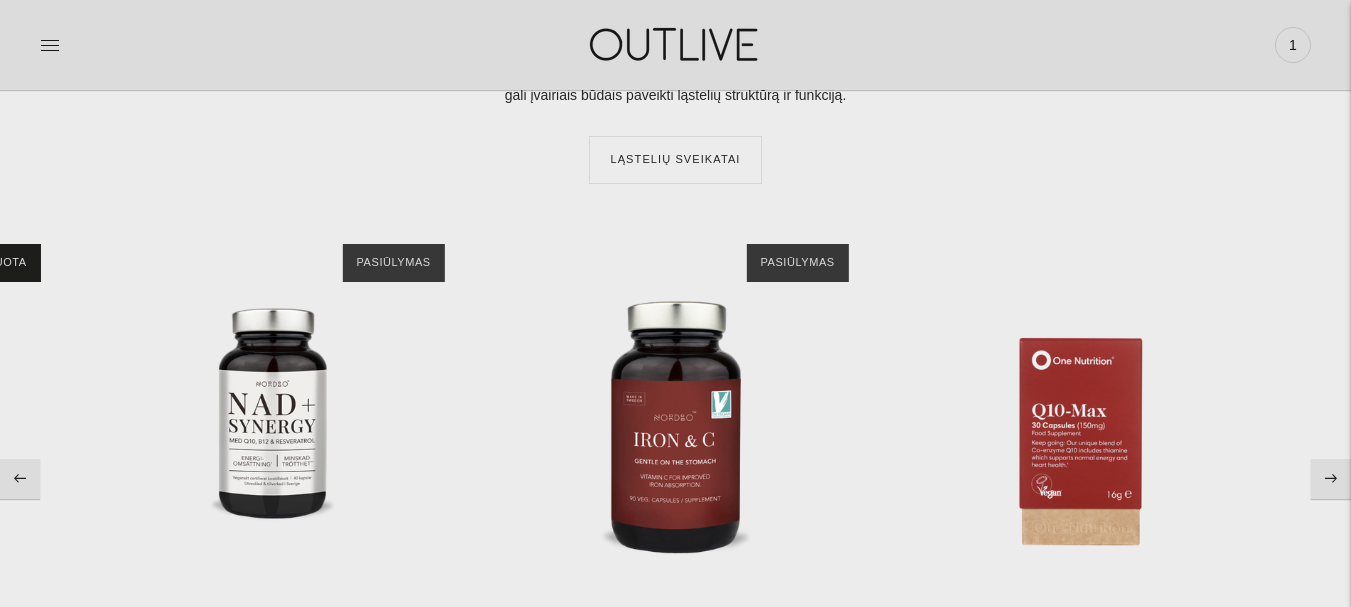click at bounding box center (1331, 479) 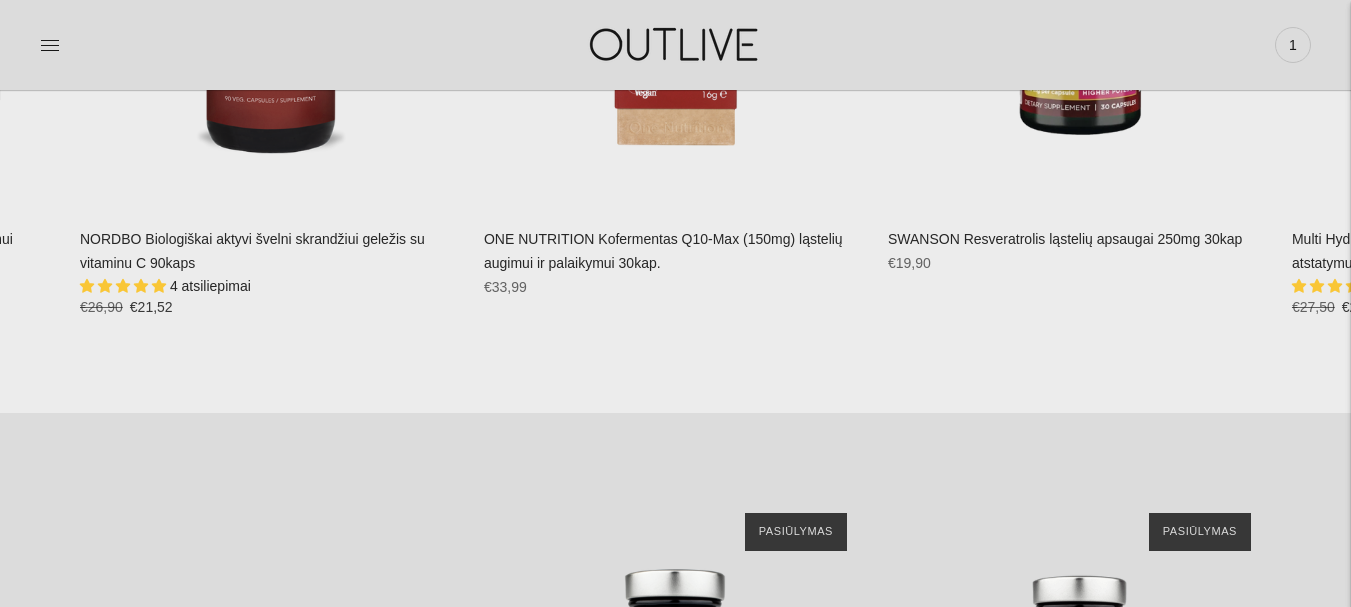 scroll, scrollTop: 3600, scrollLeft: 0, axis: vertical 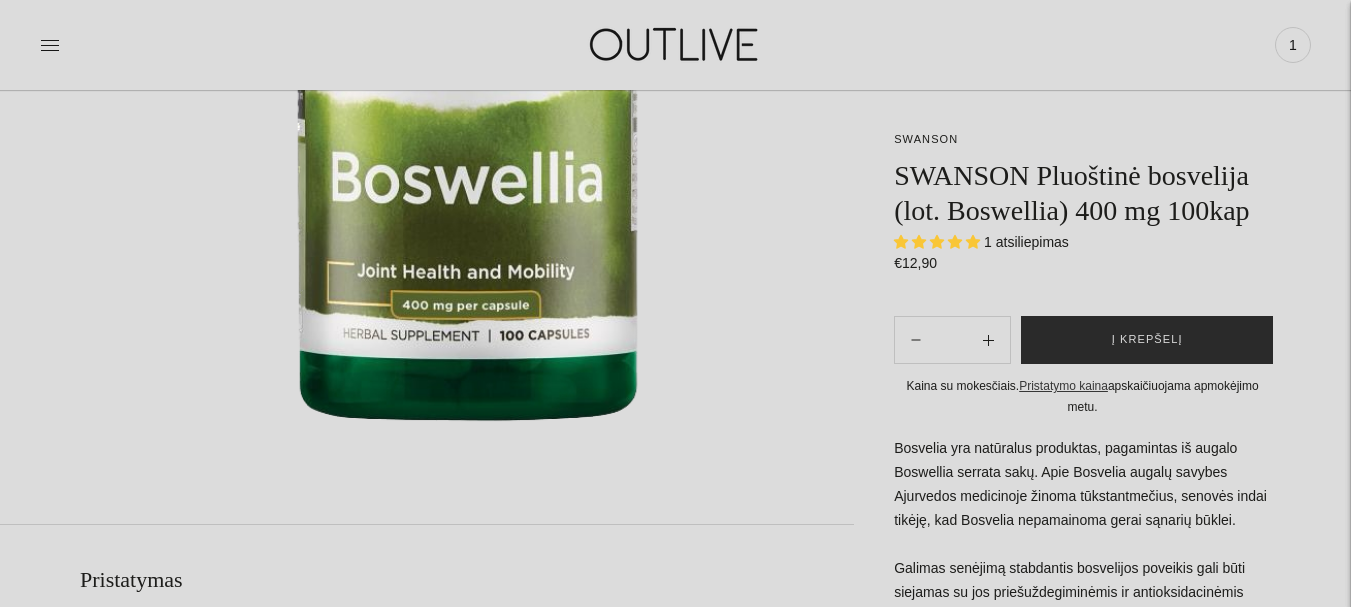click on "Į krepšelį" at bounding box center [1147, 340] 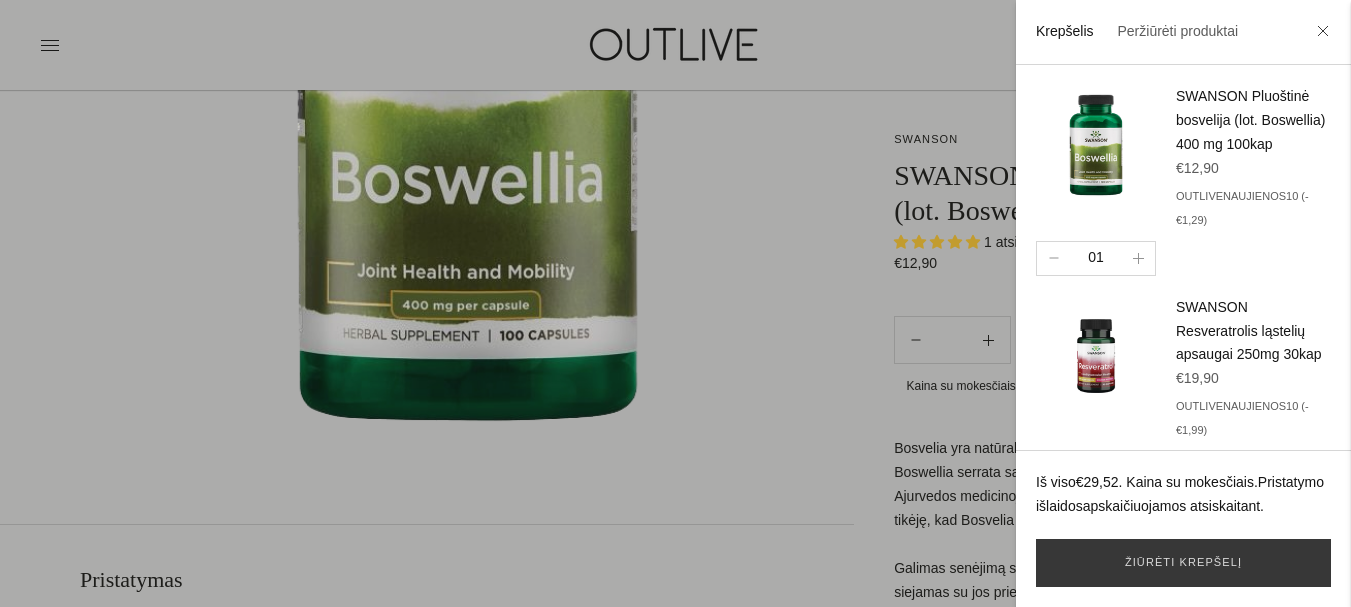 scroll, scrollTop: 600, scrollLeft: 0, axis: vertical 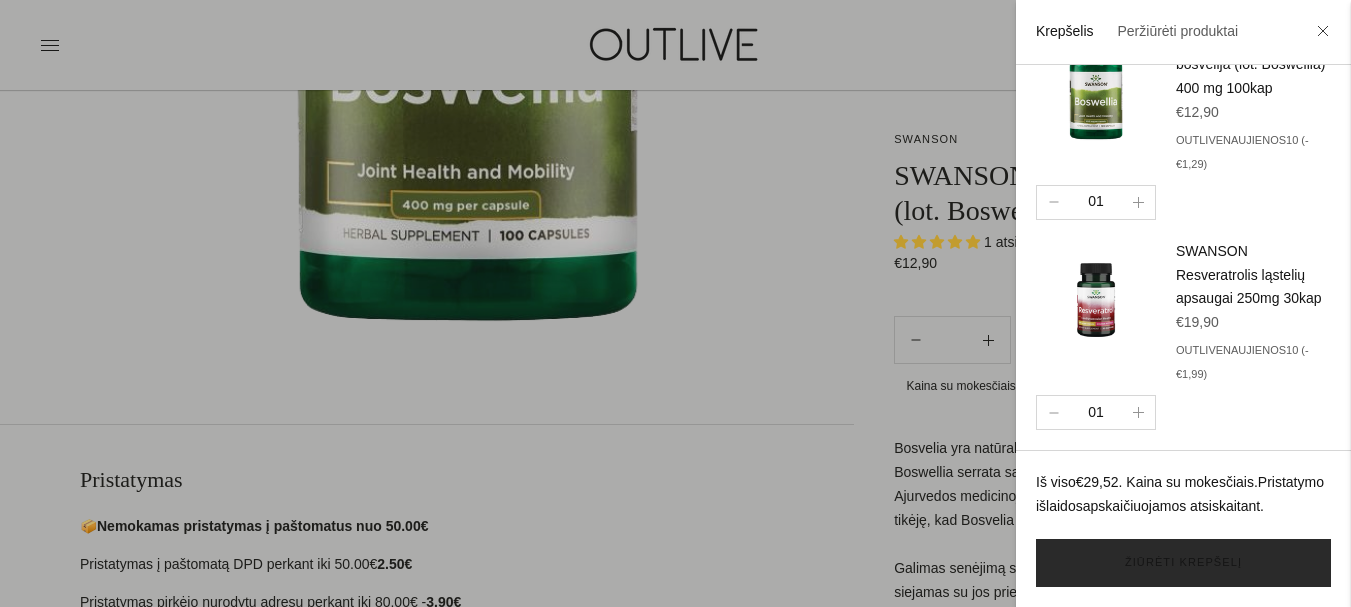 click on "Žiūrėti krepšelį" at bounding box center (1183, 563) 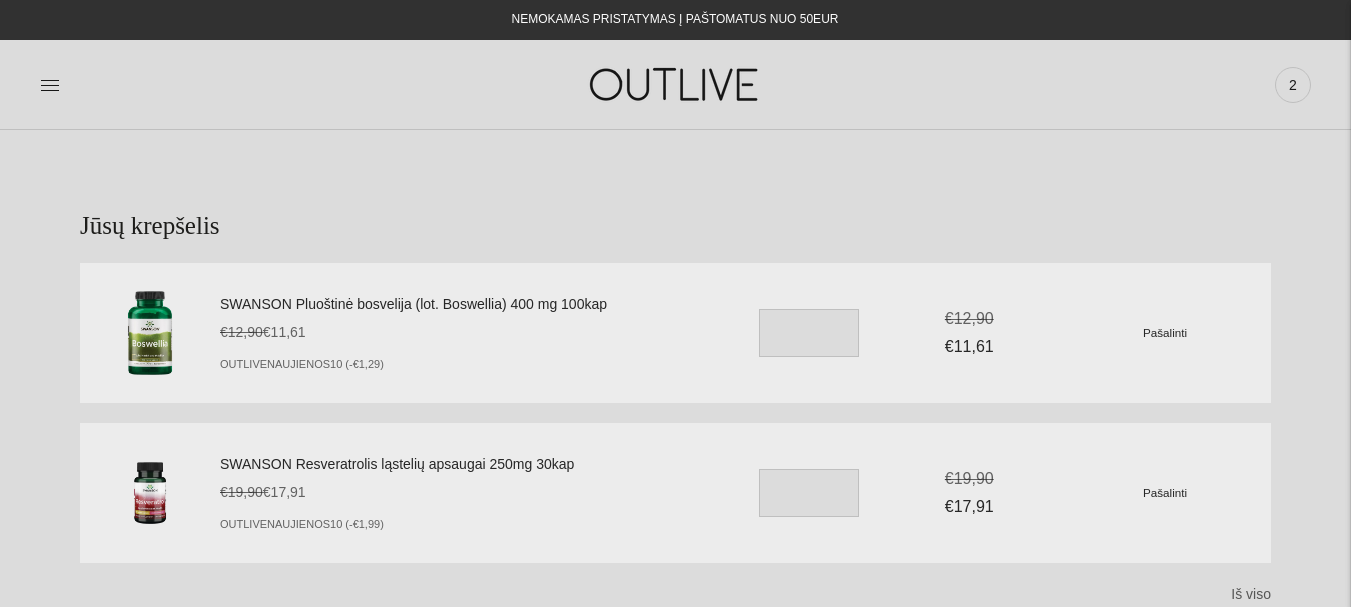 scroll, scrollTop: 0, scrollLeft: 0, axis: both 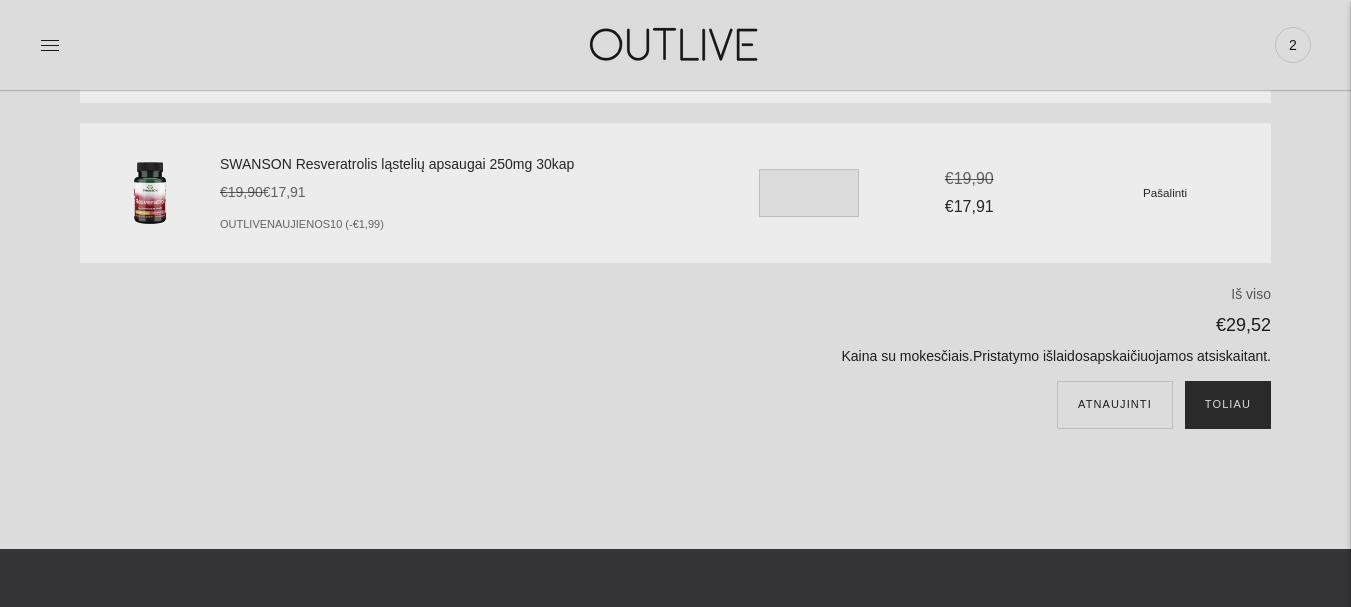 click on "Toliau" at bounding box center [1228, 405] 